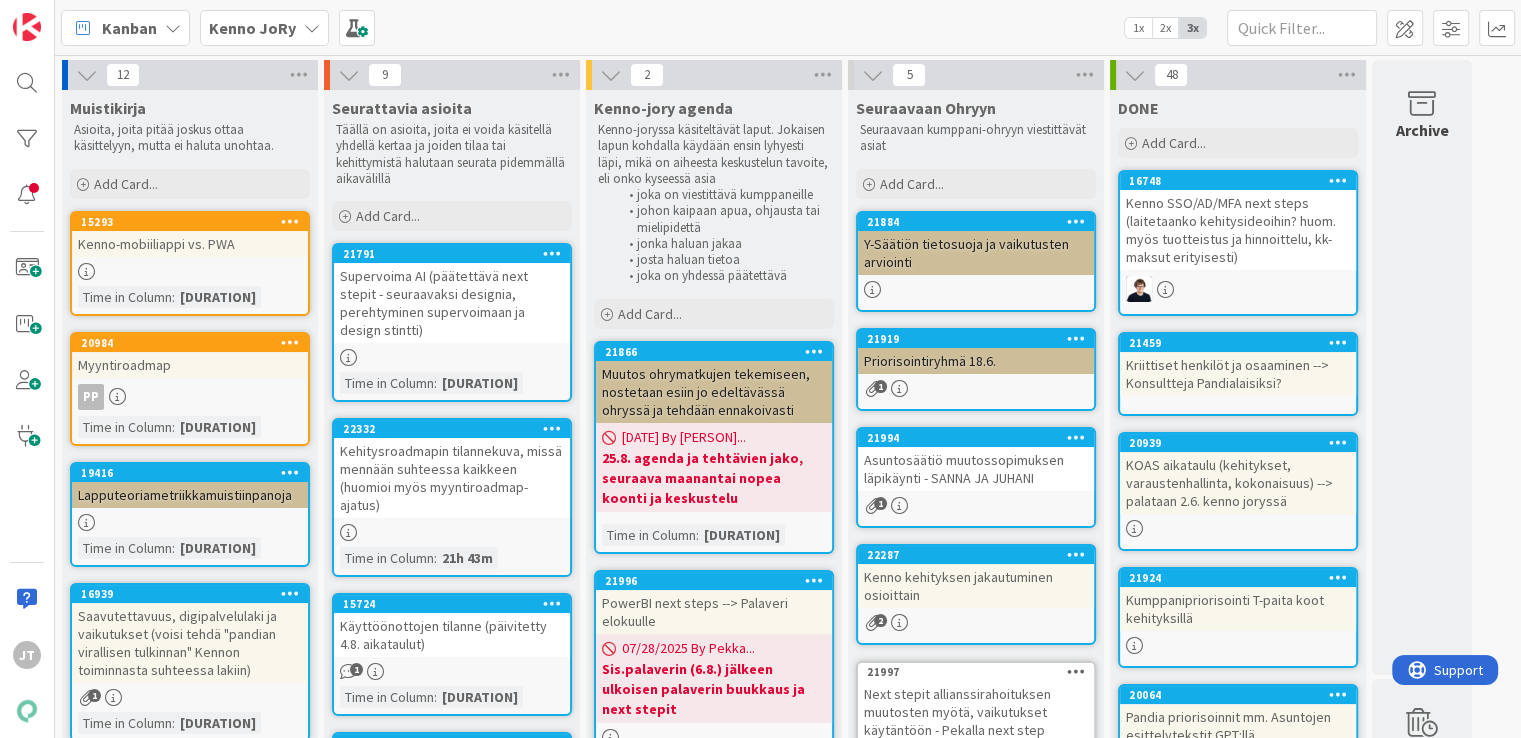 scroll, scrollTop: 0, scrollLeft: 0, axis: both 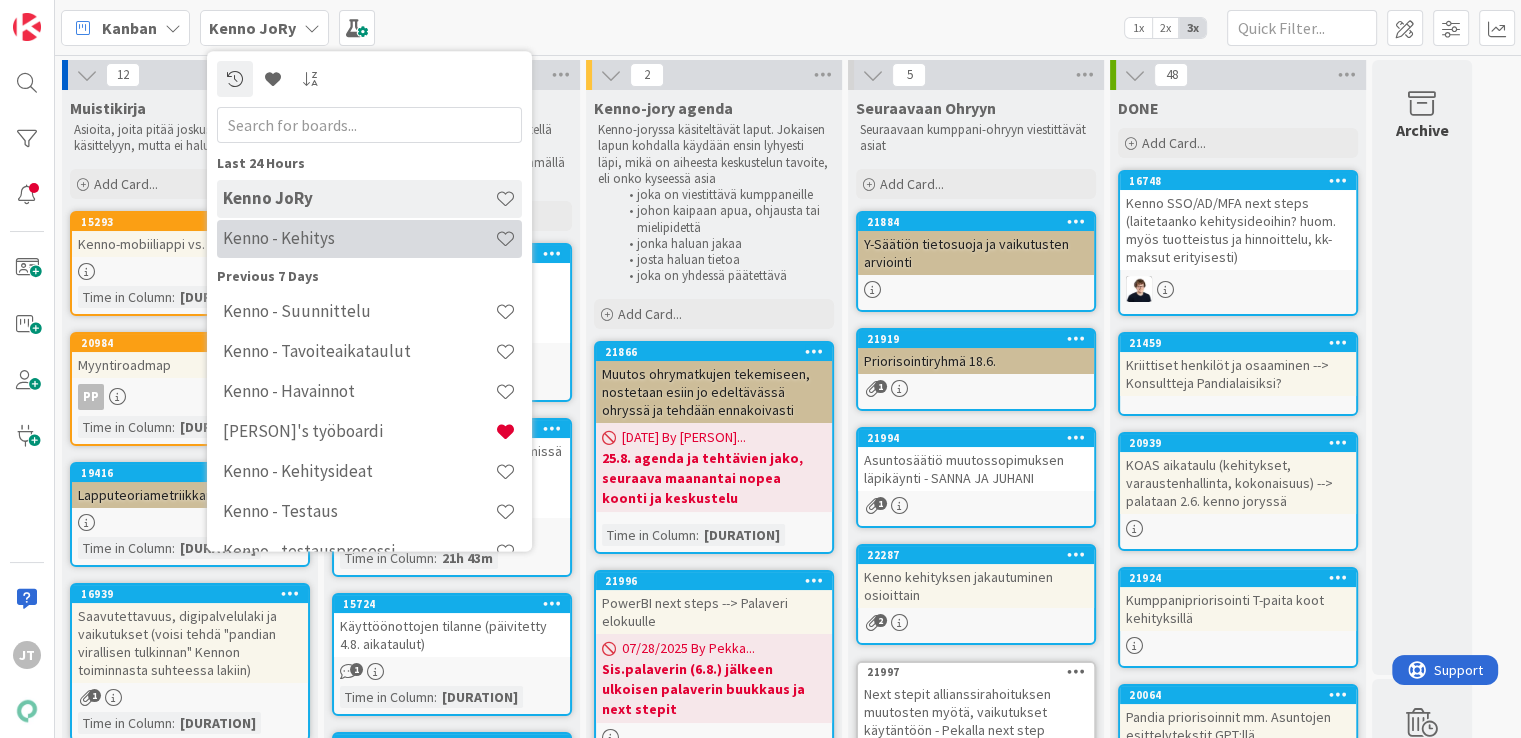 click on "Kenno - Kehitys" at bounding box center [359, 239] 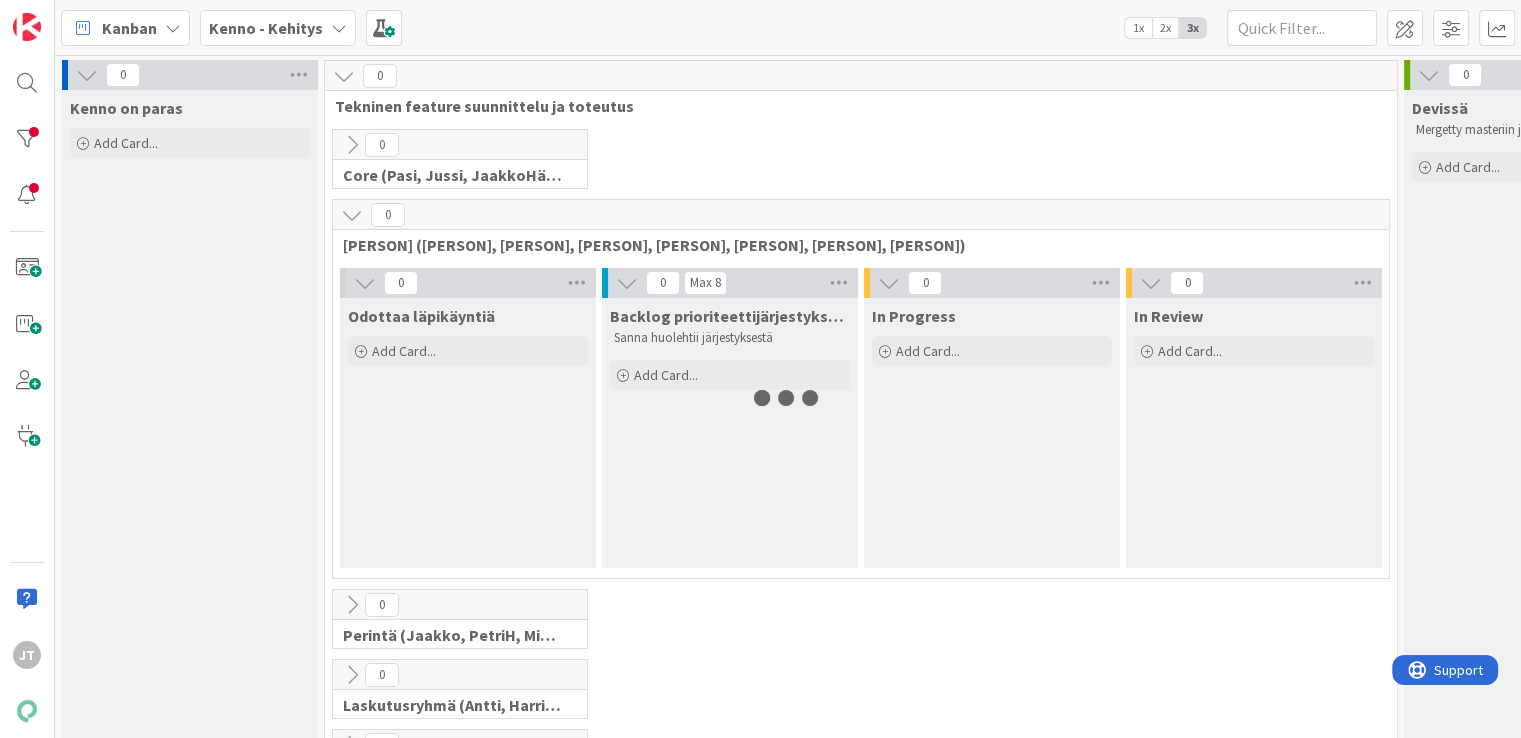 scroll, scrollTop: 0, scrollLeft: 0, axis: both 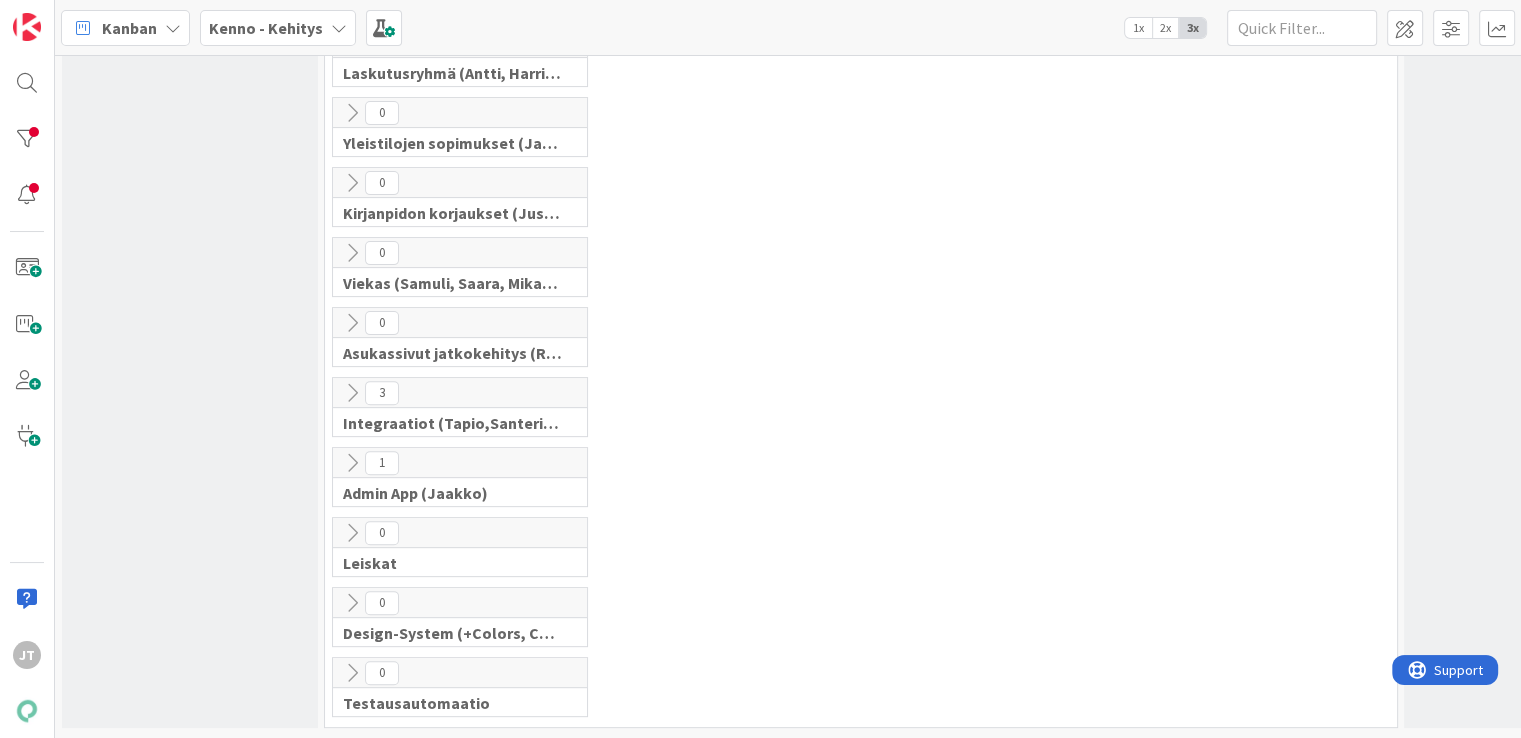click at bounding box center (352, 393) 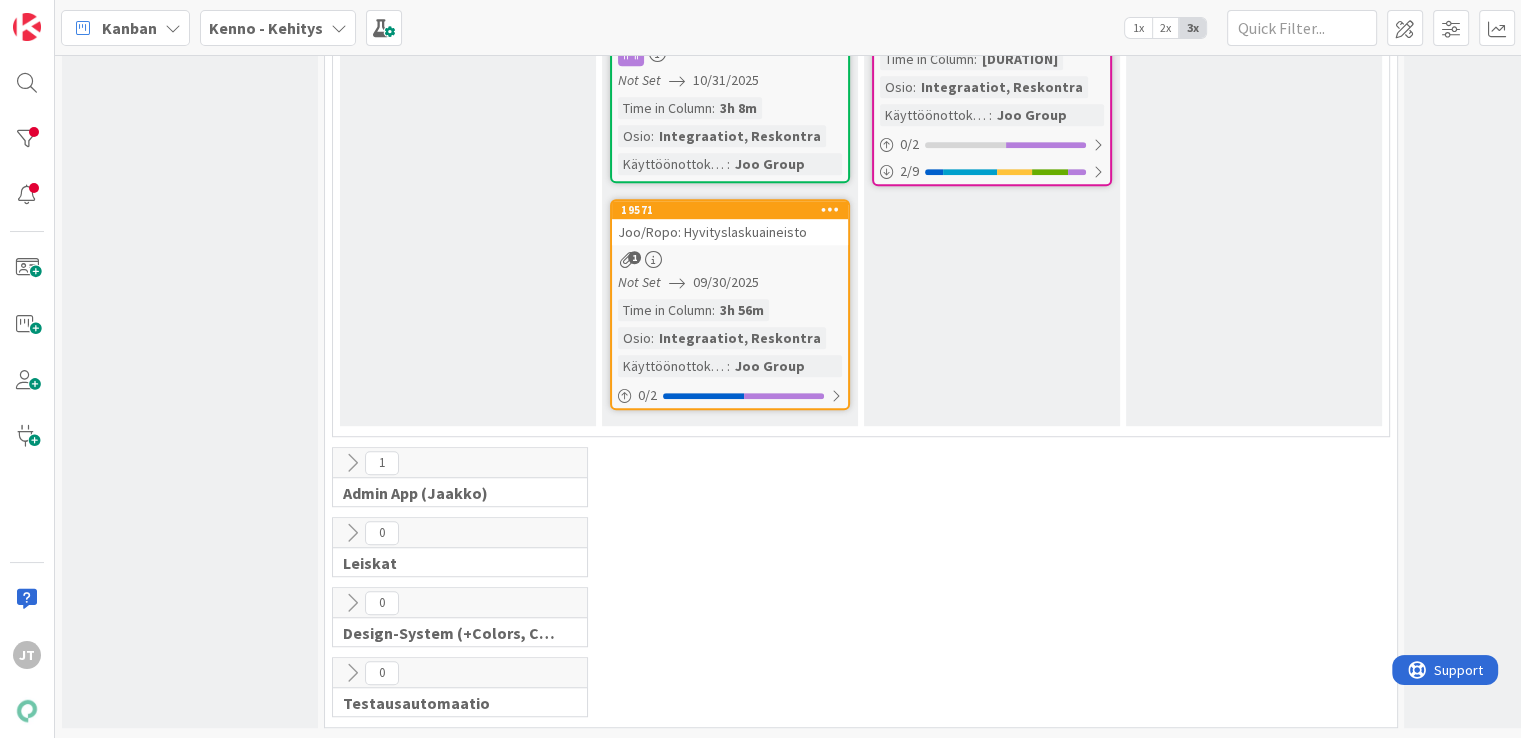 scroll, scrollTop: 695, scrollLeft: 0, axis: vertical 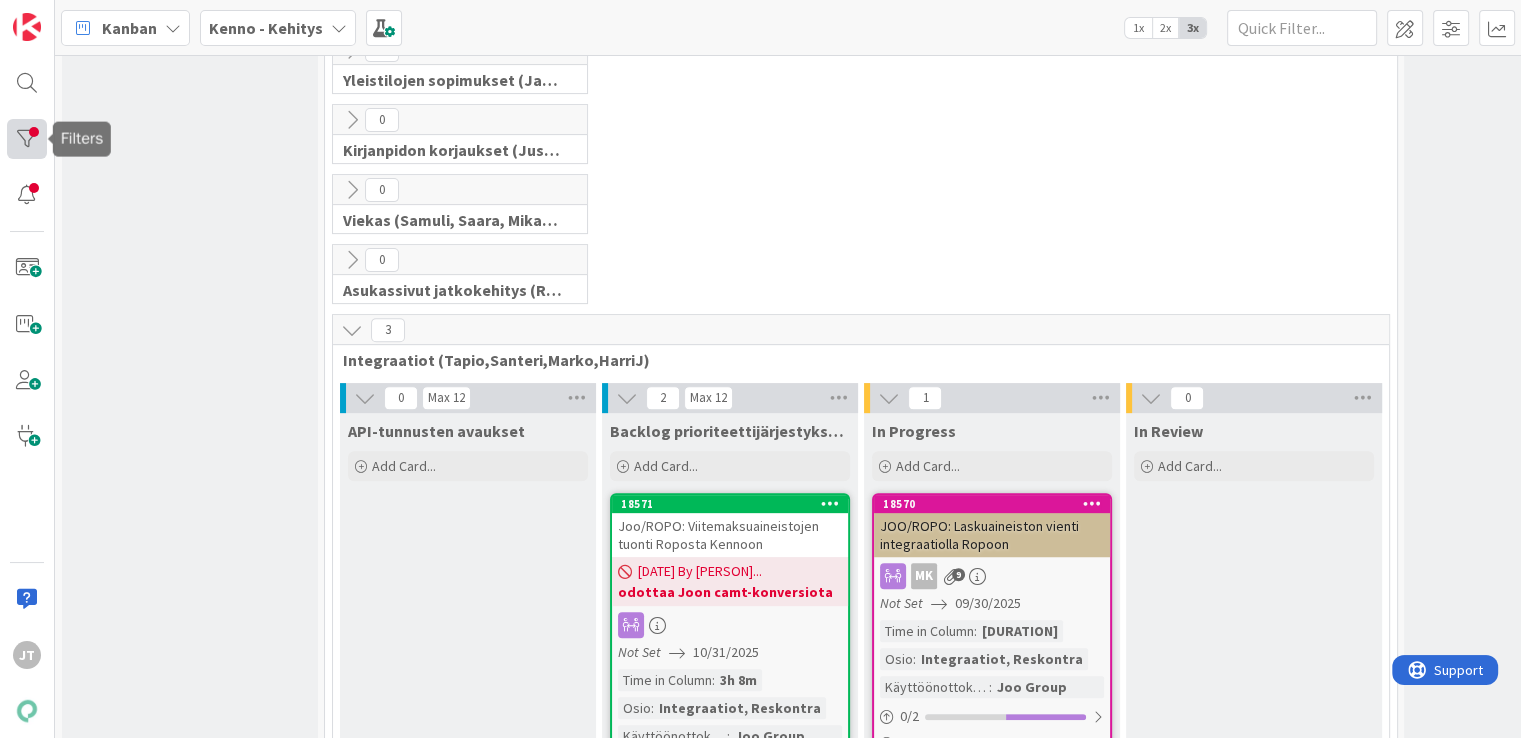 click at bounding box center [27, 139] 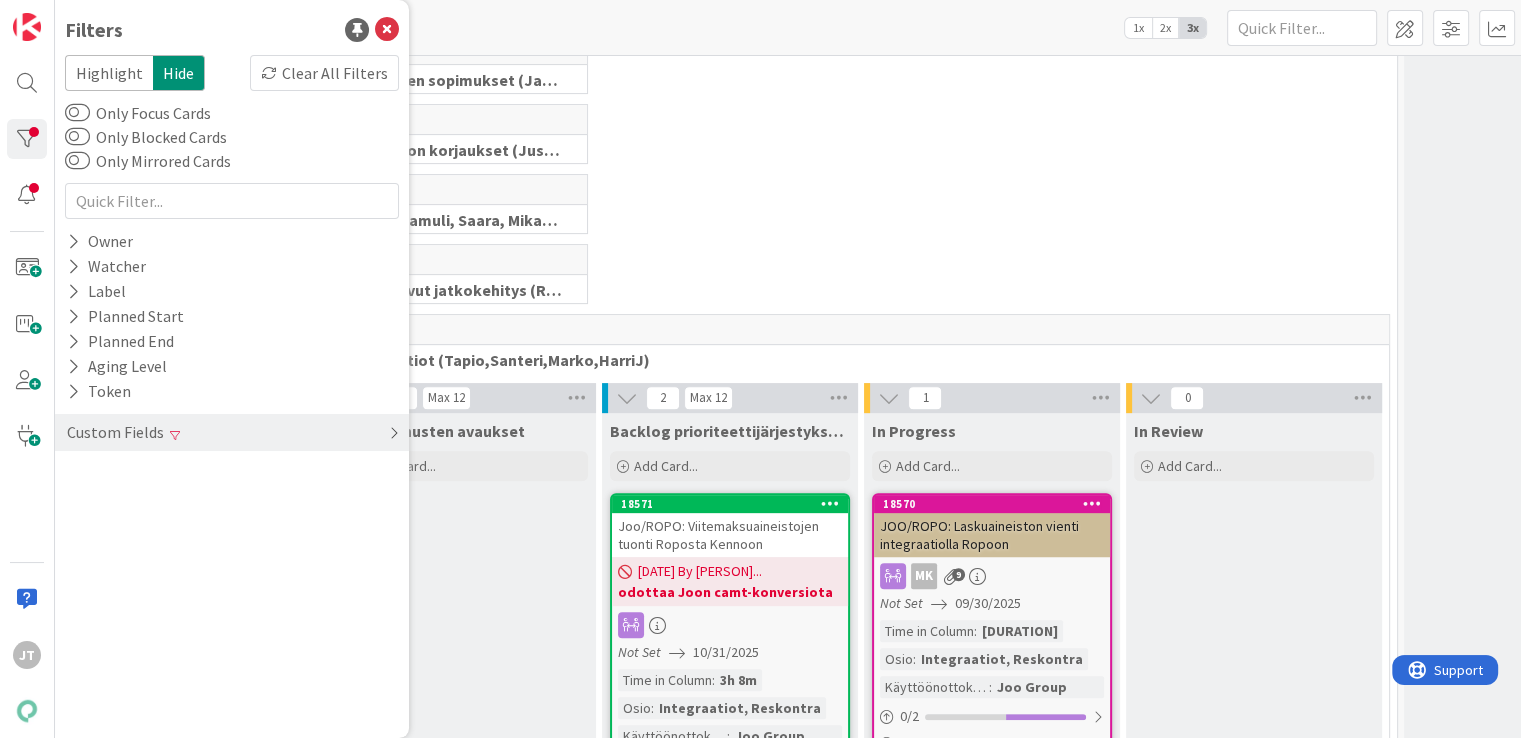 click on "Custom Fields" at bounding box center (232, 432) 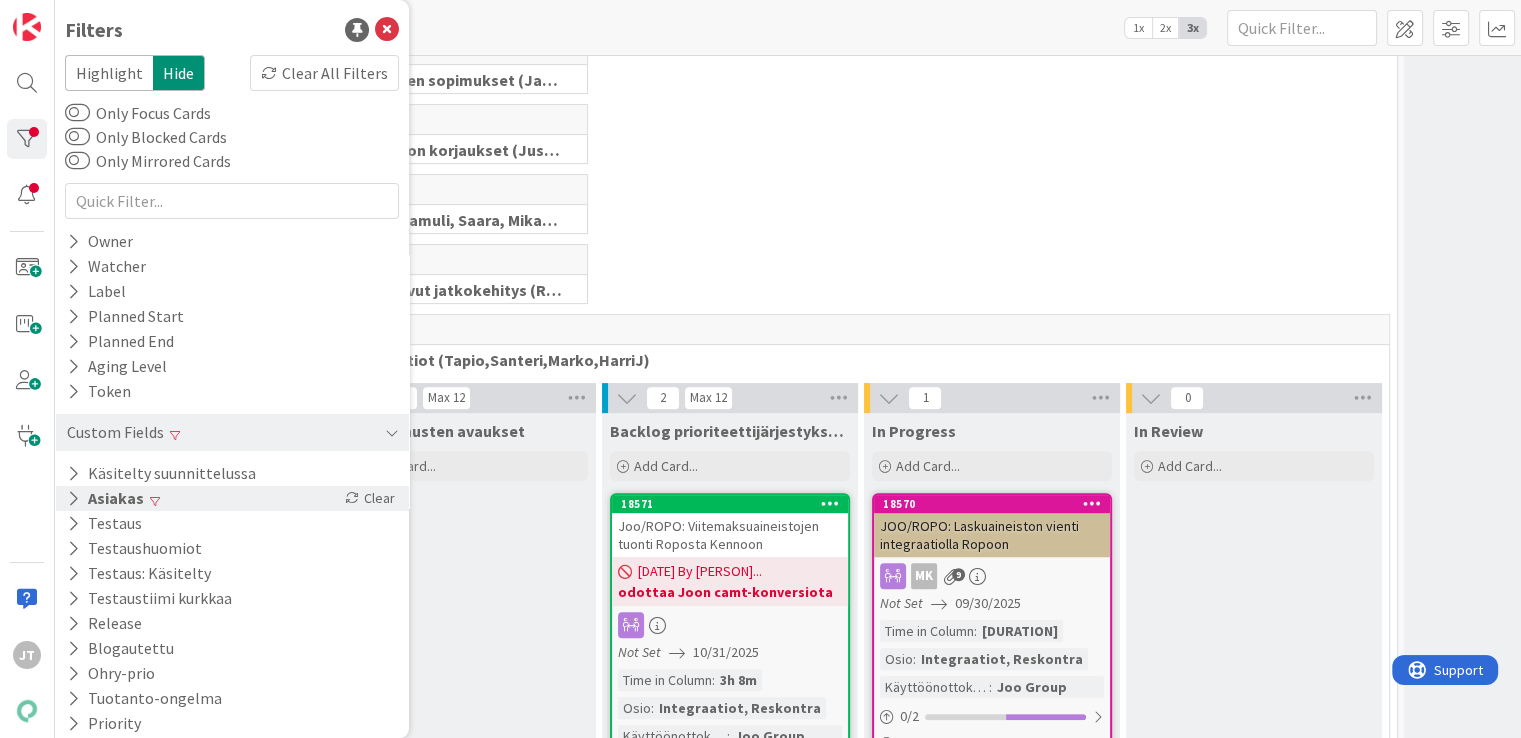 click on "Asiakas" at bounding box center [105, 498] 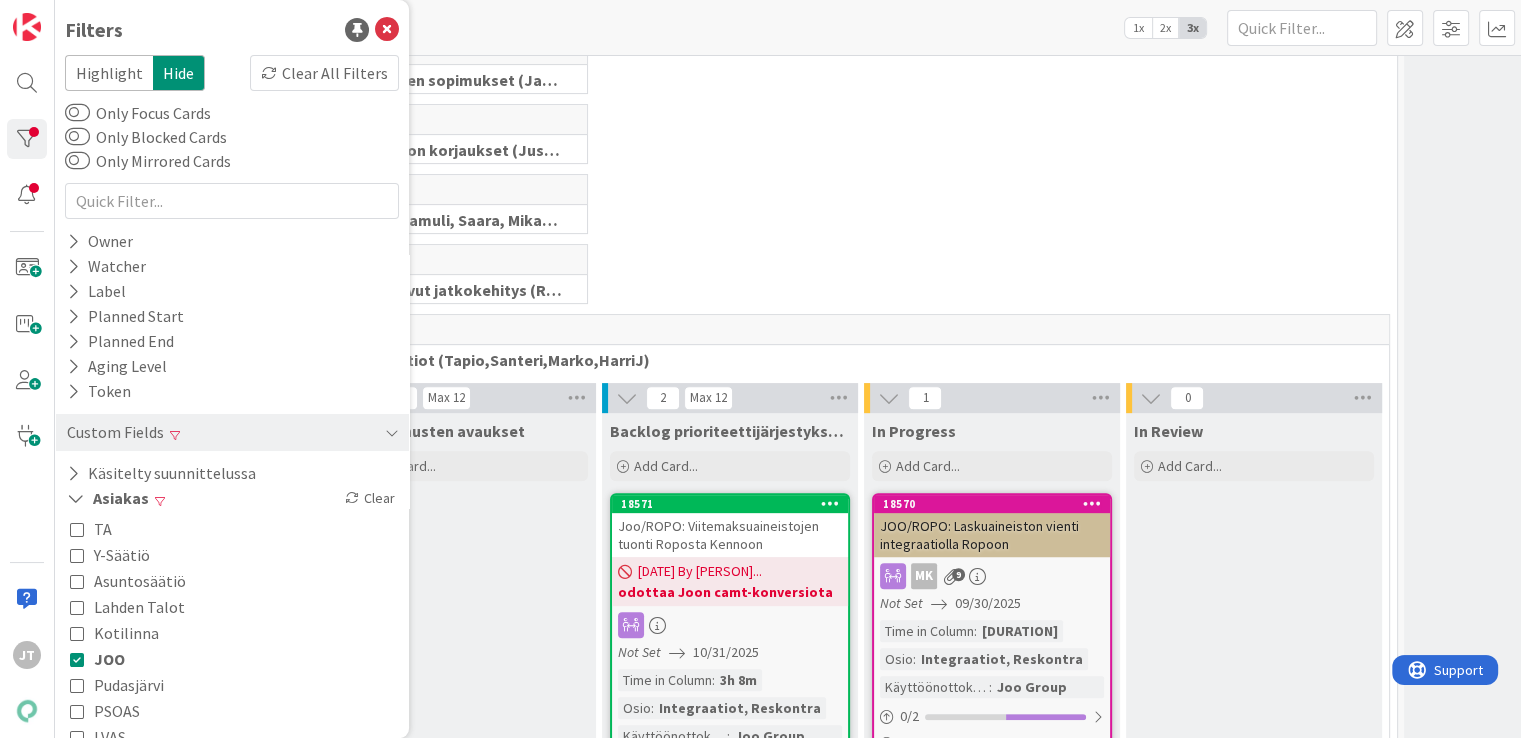 click on "0 [PERSON] ([PERSON], [PERSON], [PERSON], [PERSON], [PERSON], [PERSON], [PERSON])" at bounding box center (861, 209) 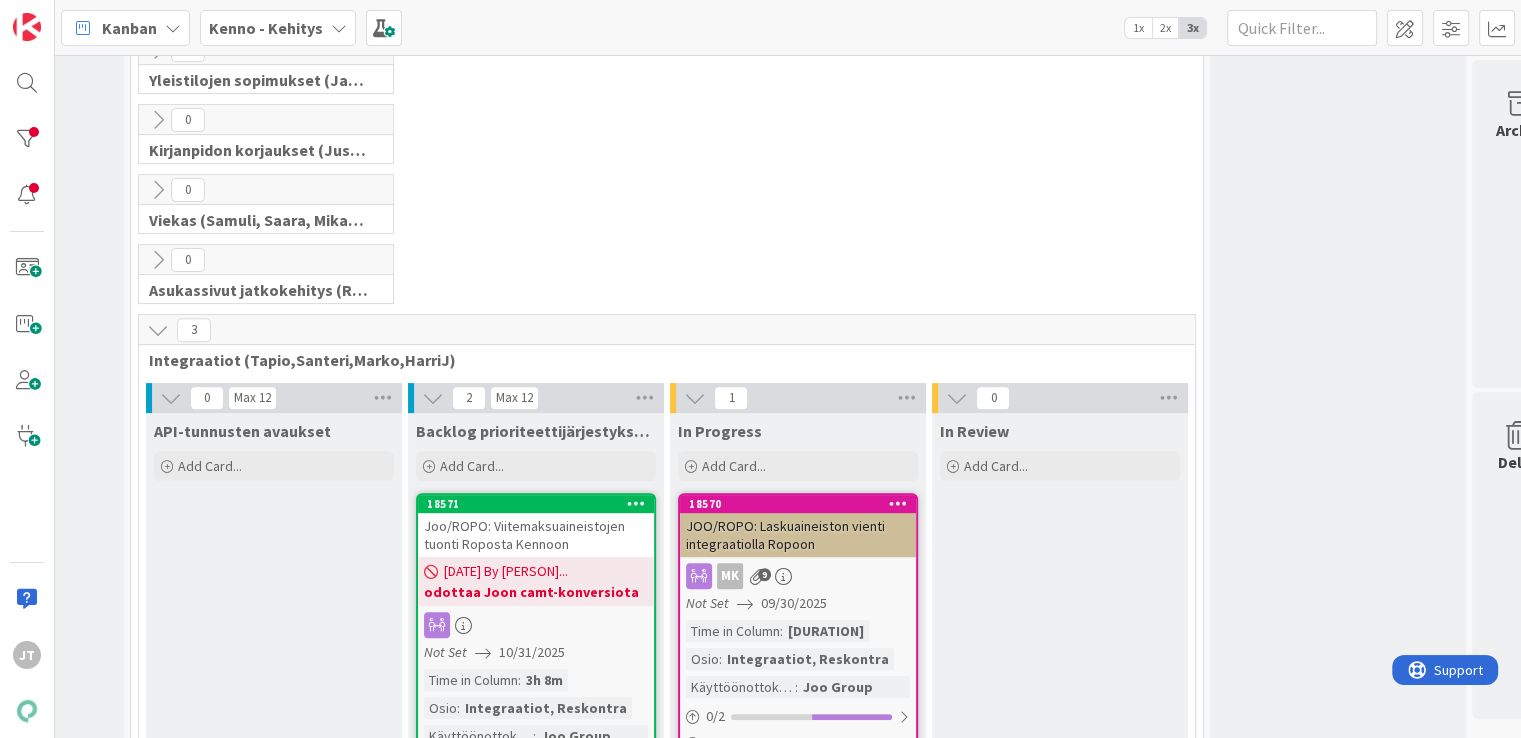 scroll, scrollTop: 695, scrollLeft: 266, axis: both 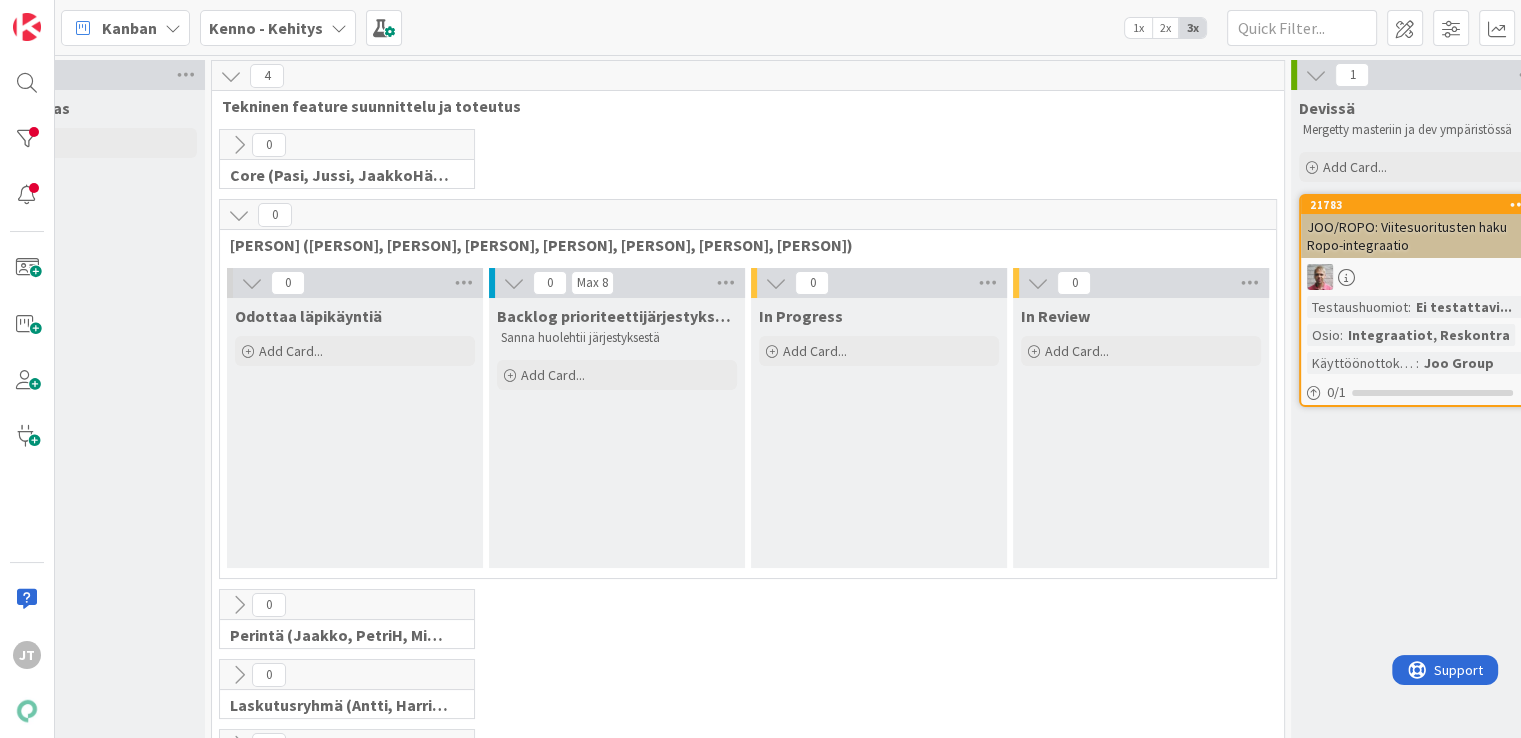 click on "Kenno - Kehitys" at bounding box center (266, 28) 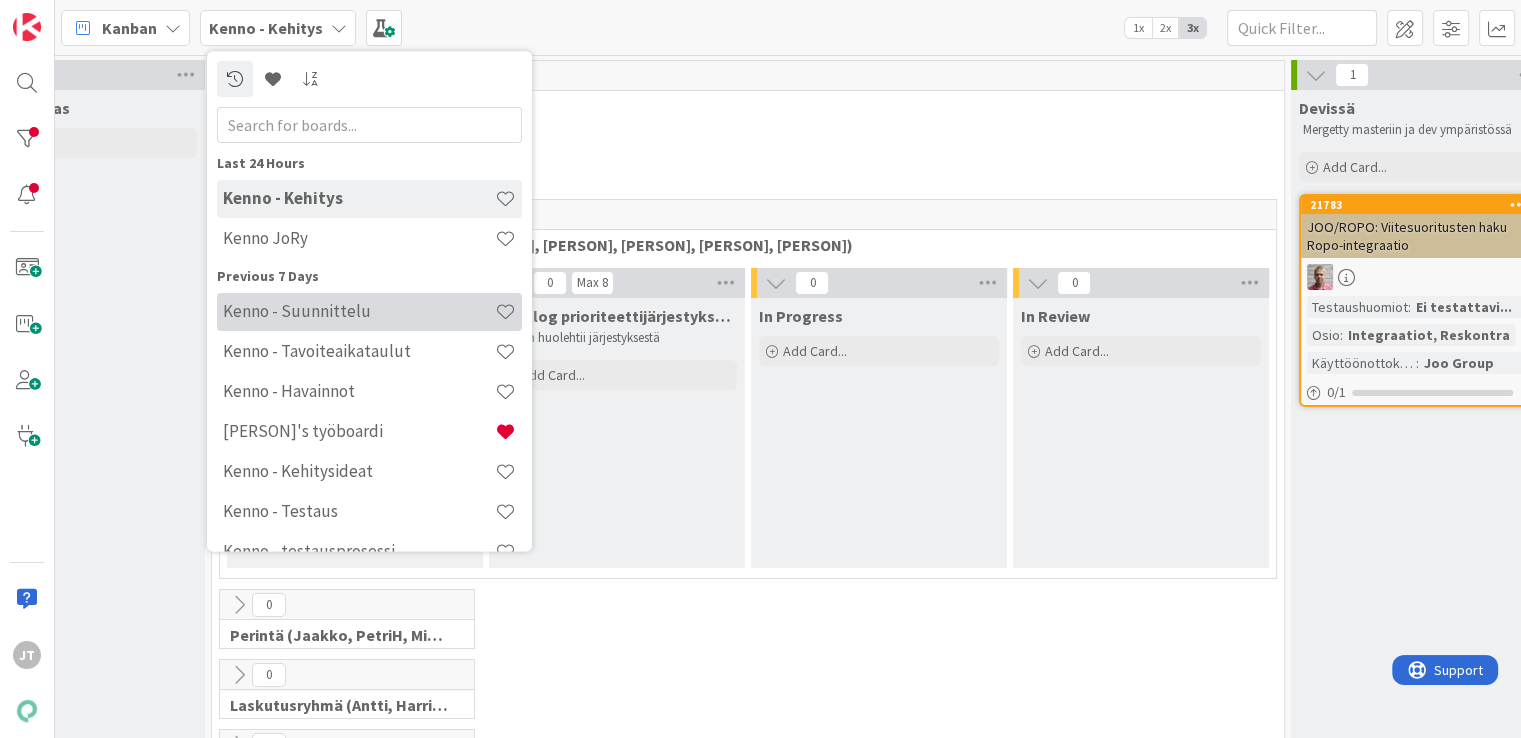 click on "Kenno - Suunnittelu" at bounding box center [359, 312] 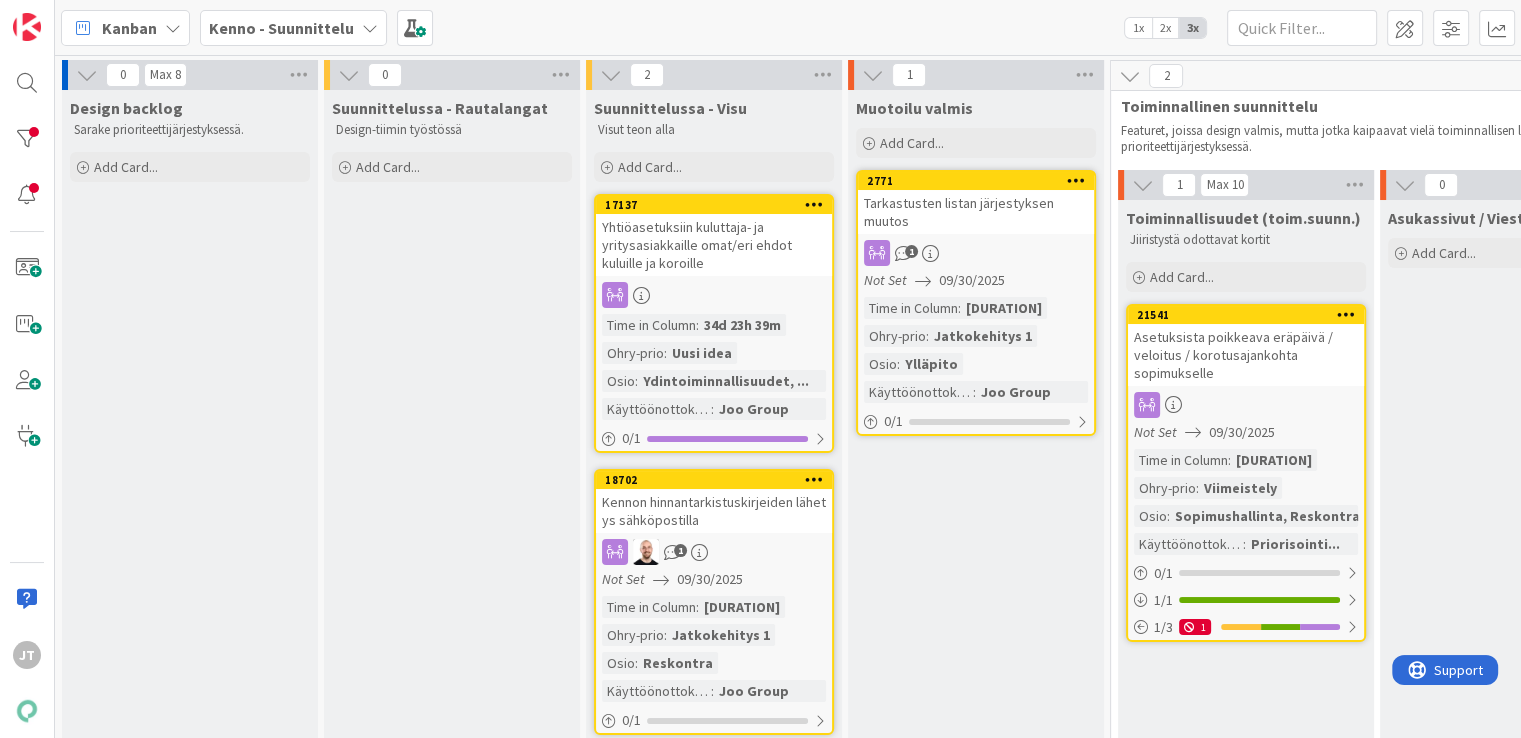 scroll, scrollTop: 0, scrollLeft: 0, axis: both 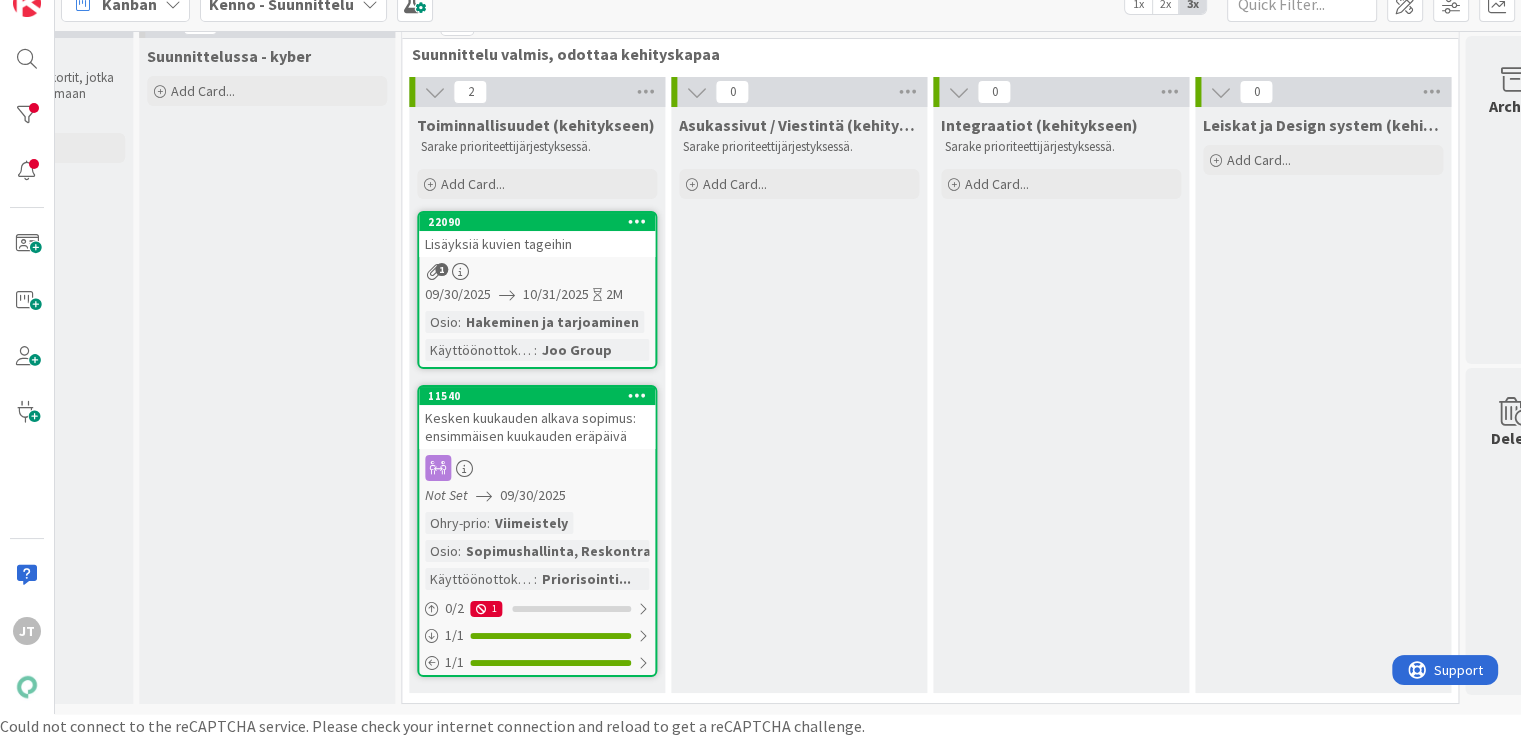 click on "Lisäyksiä kuvien tageihin" at bounding box center (537, 244) 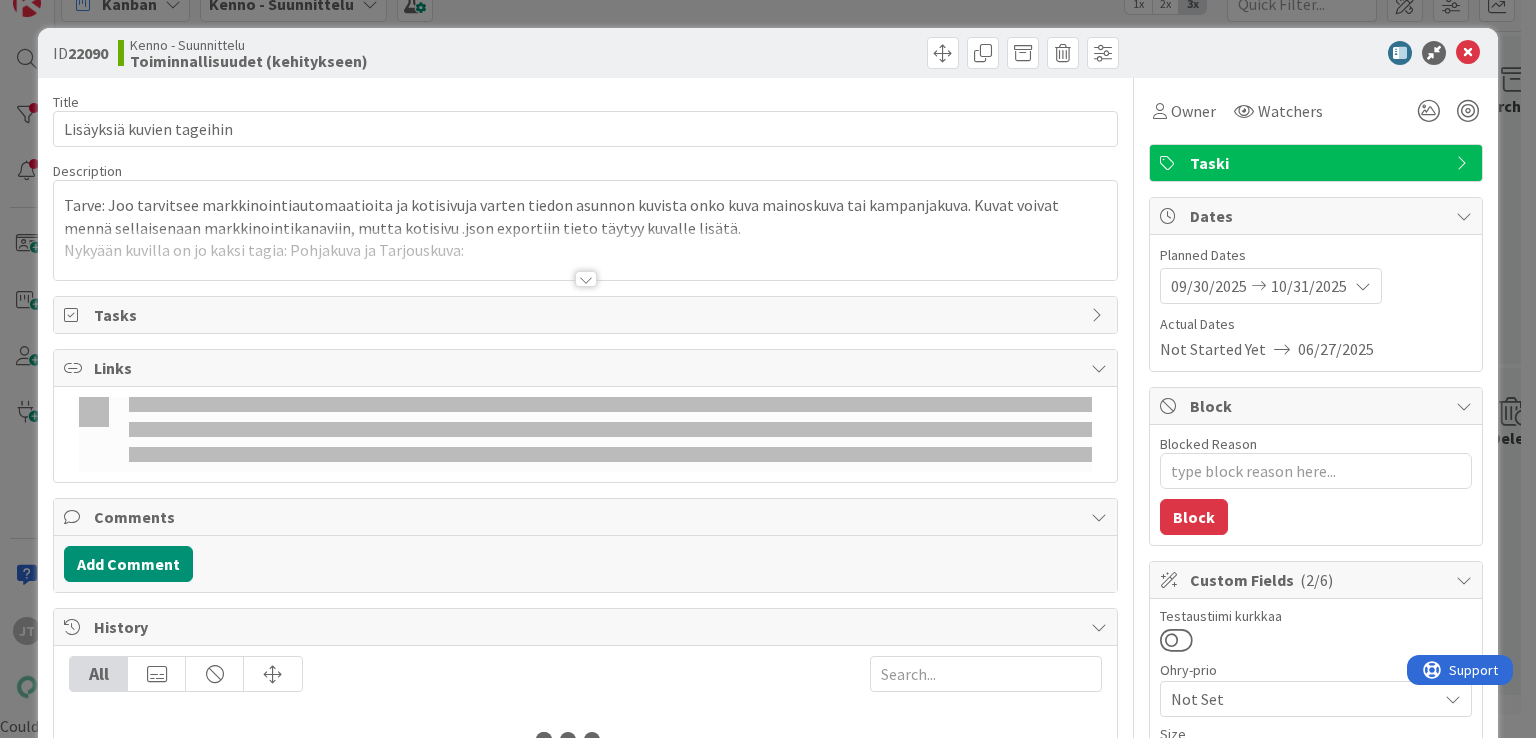 scroll, scrollTop: 0, scrollLeft: 0, axis: both 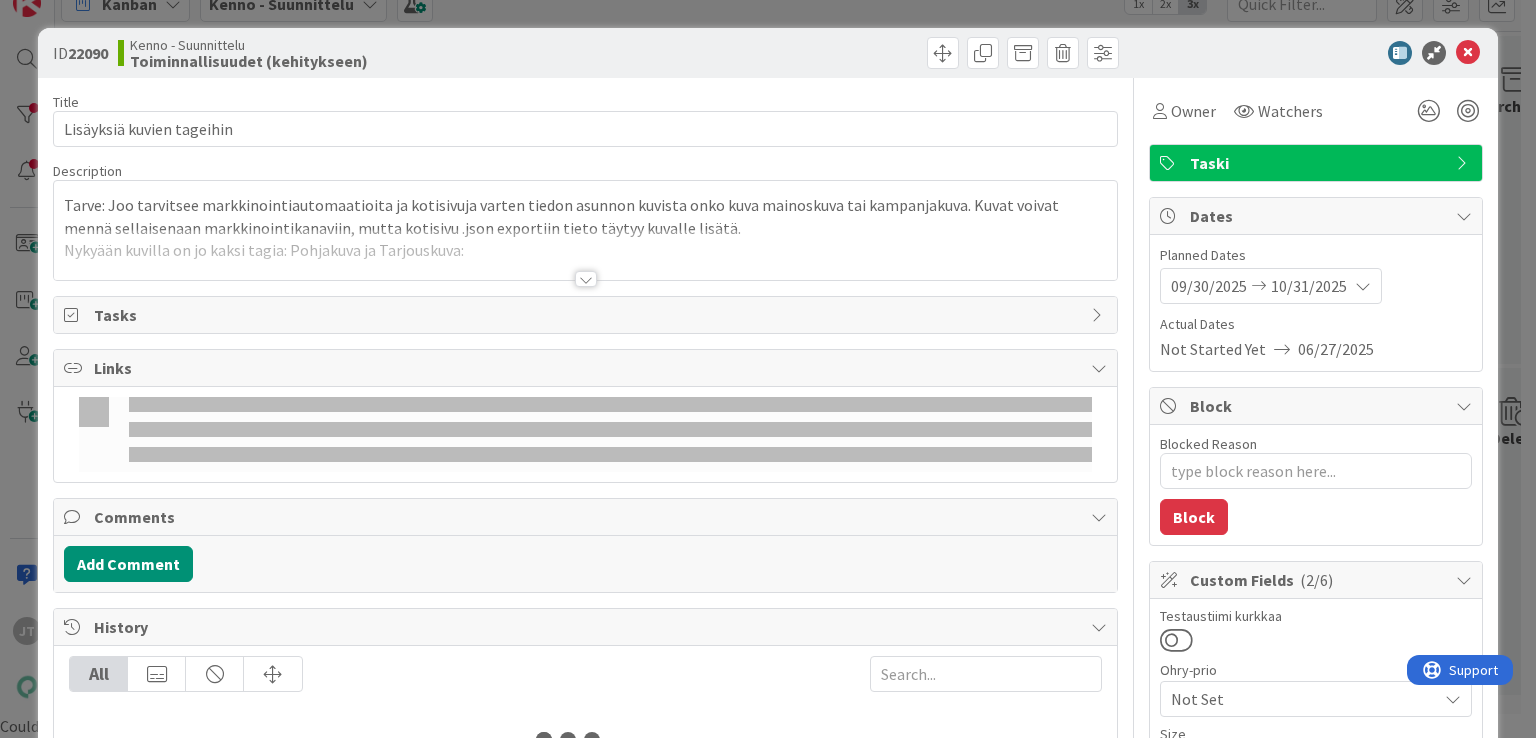 type on "x" 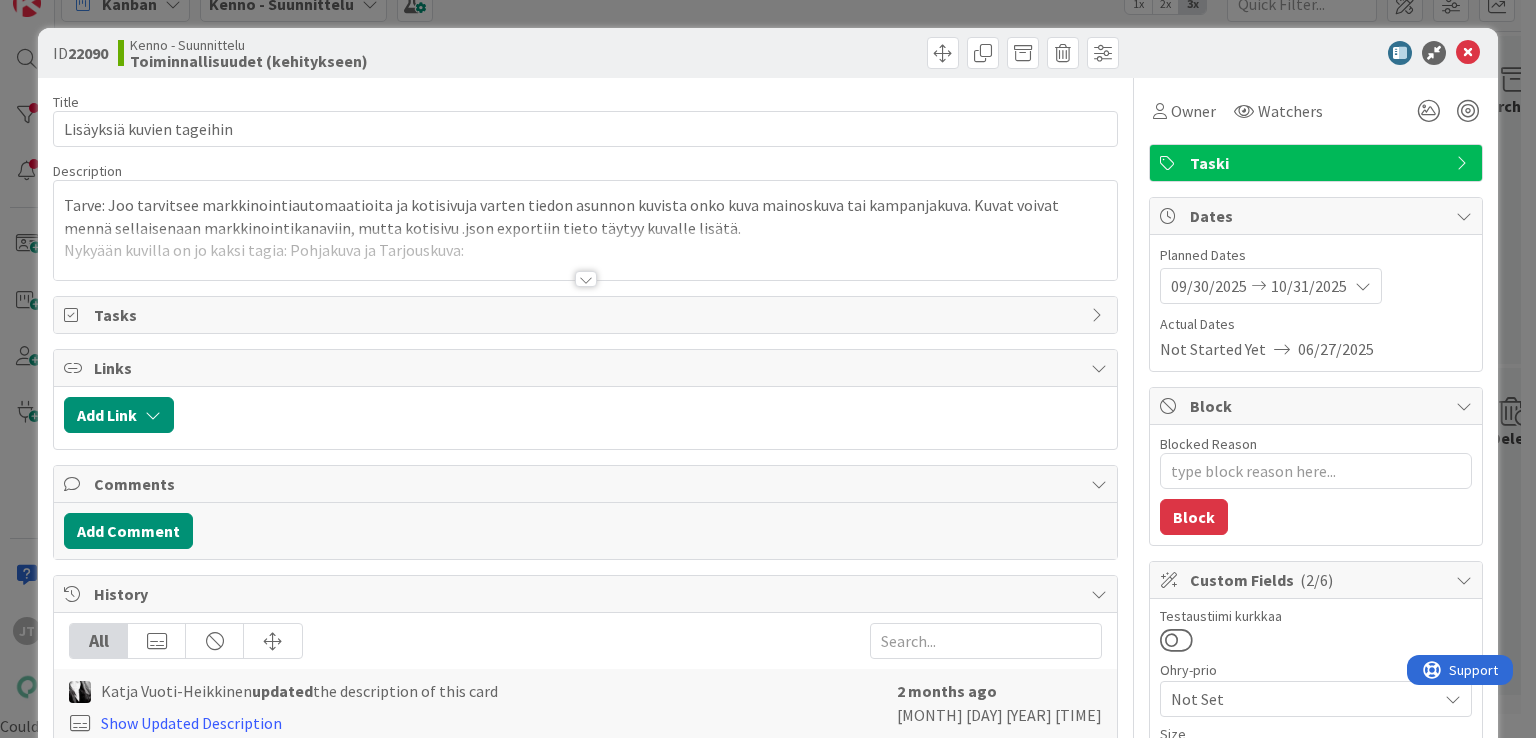 scroll, scrollTop: 0, scrollLeft: 0, axis: both 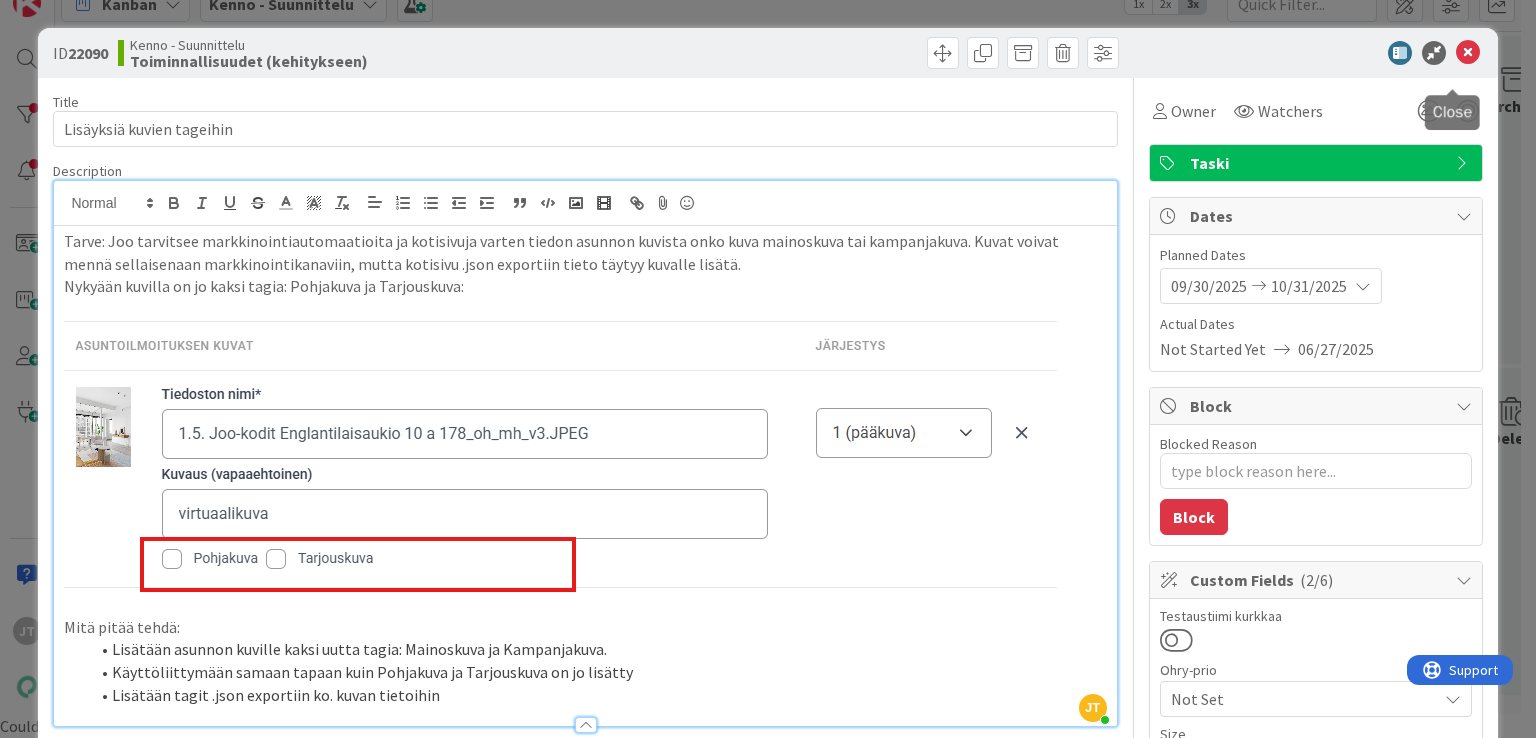 click at bounding box center [1468, 53] 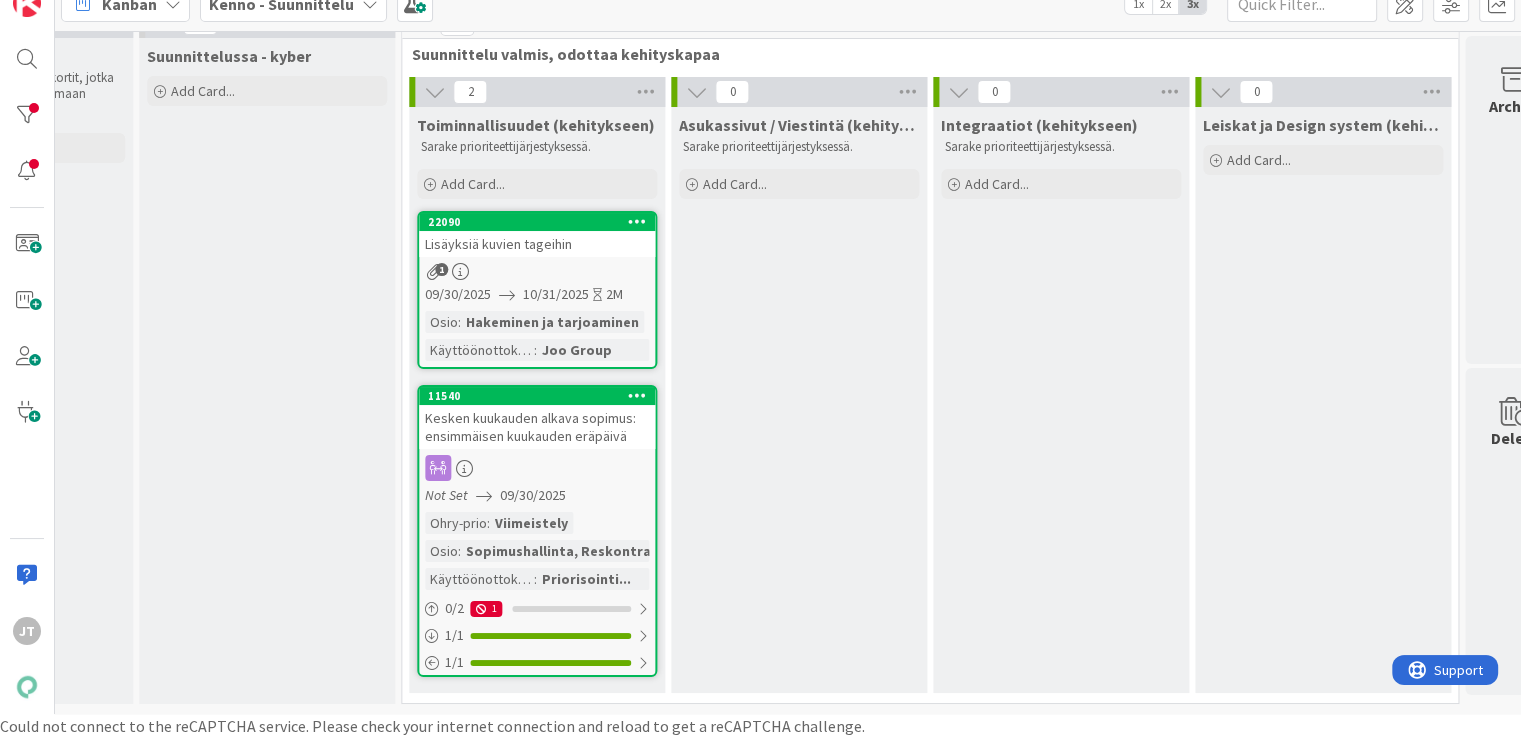 scroll, scrollTop: 0, scrollLeft: 0, axis: both 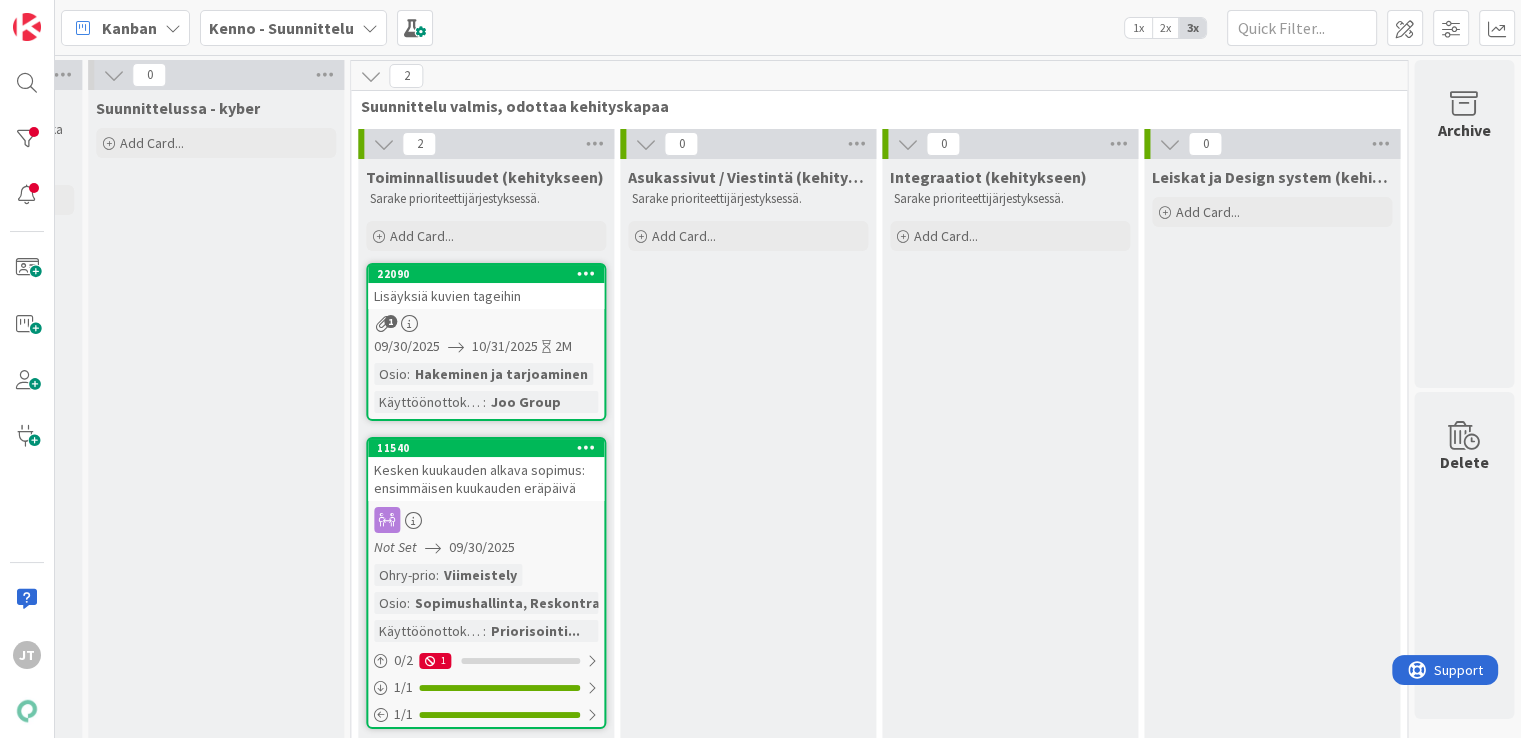 click on "Kenno - Suunnittelu" at bounding box center (281, 28) 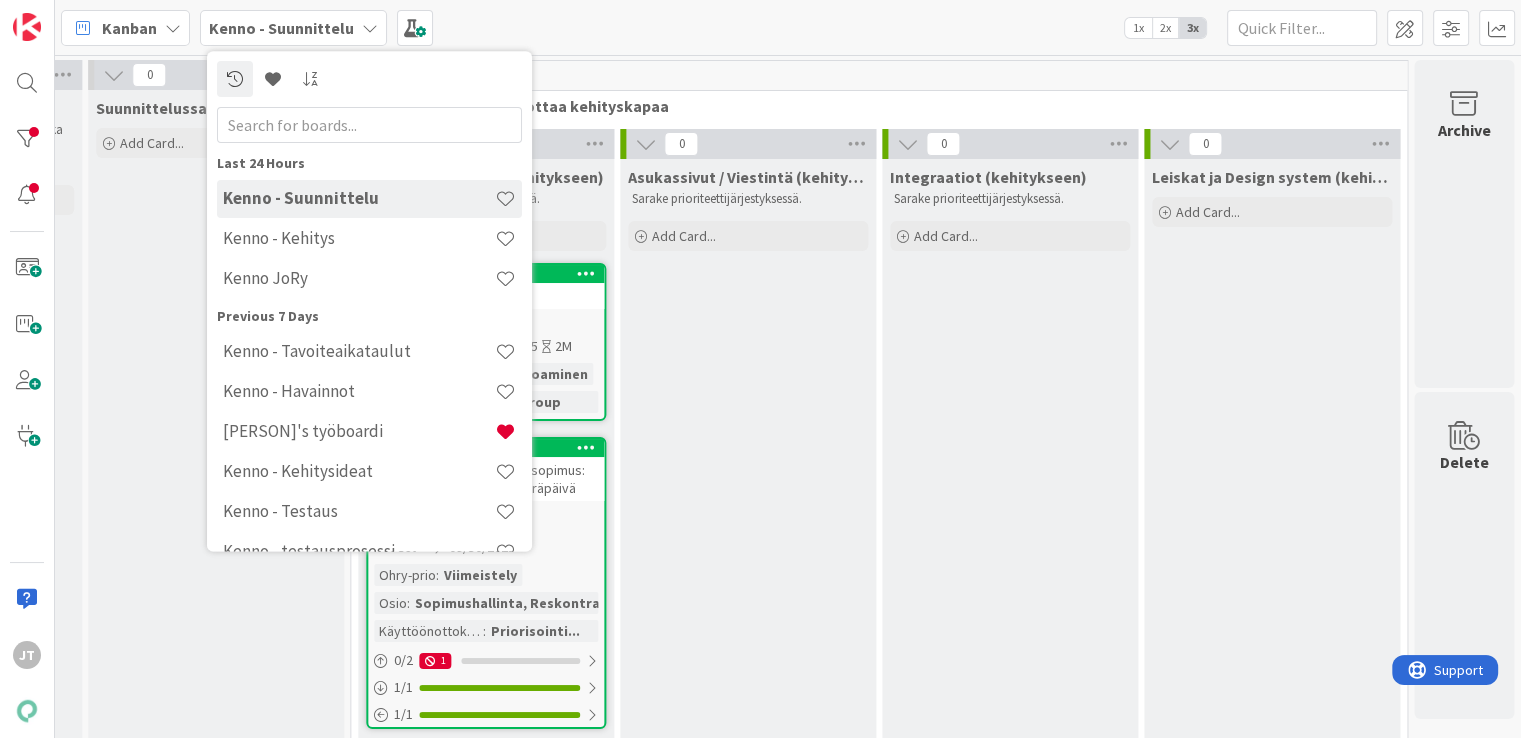 click on "Asukassivut / Viestintä (kehitykseen) Sarake prioriteettijärjestyksessä. Add Card..." at bounding box center [748, 452] 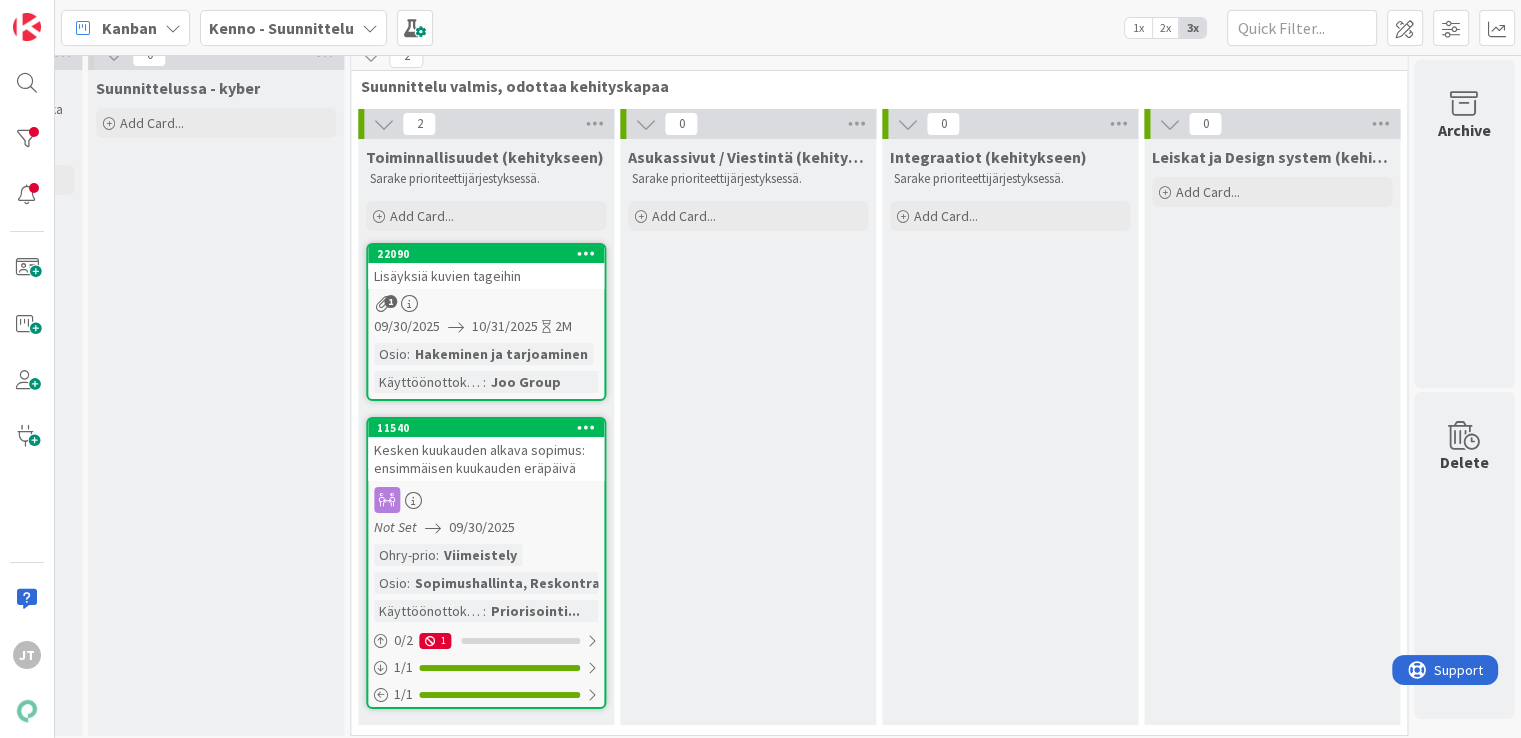 scroll, scrollTop: 41, scrollLeft: 2362, axis: both 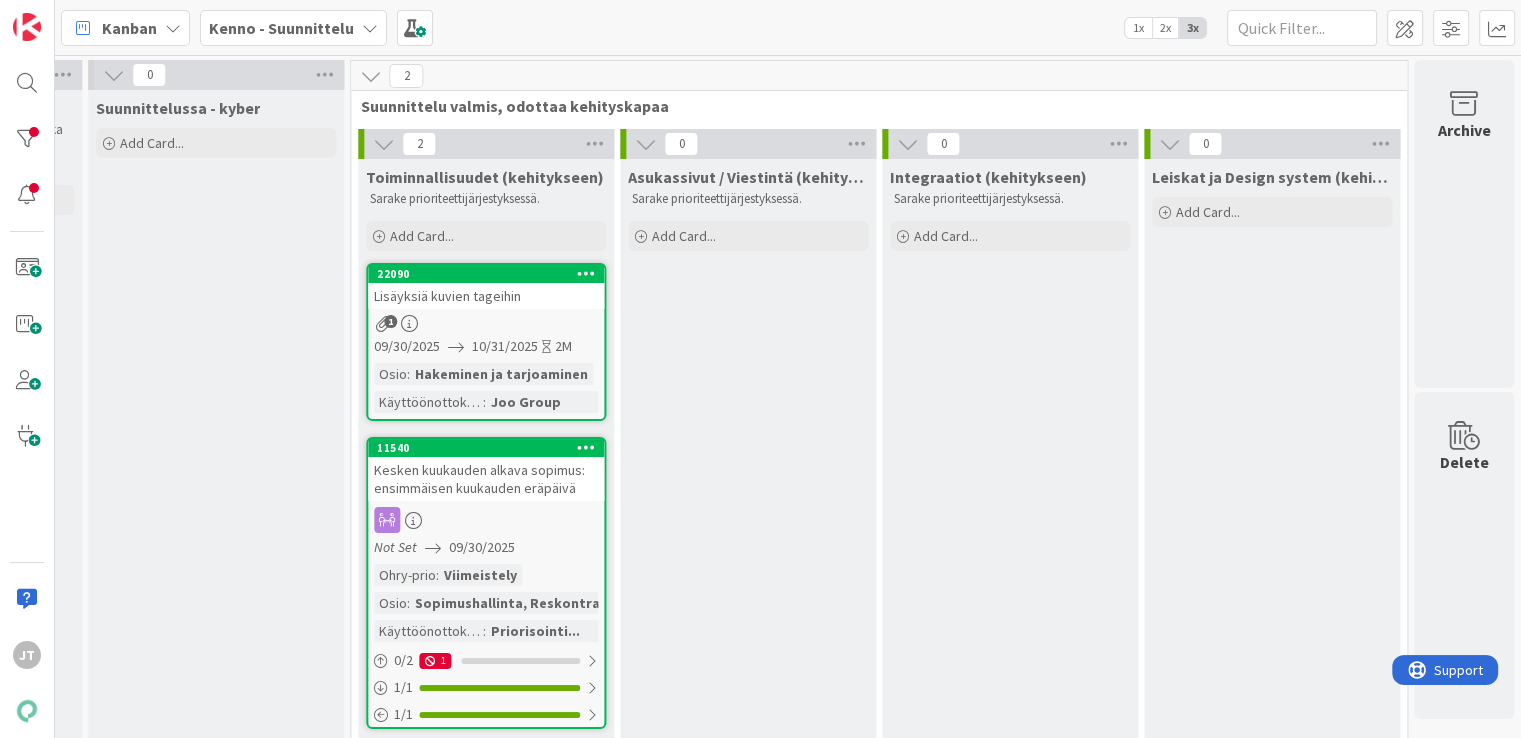 click on "Kenno - Suunnittelu" at bounding box center (281, 28) 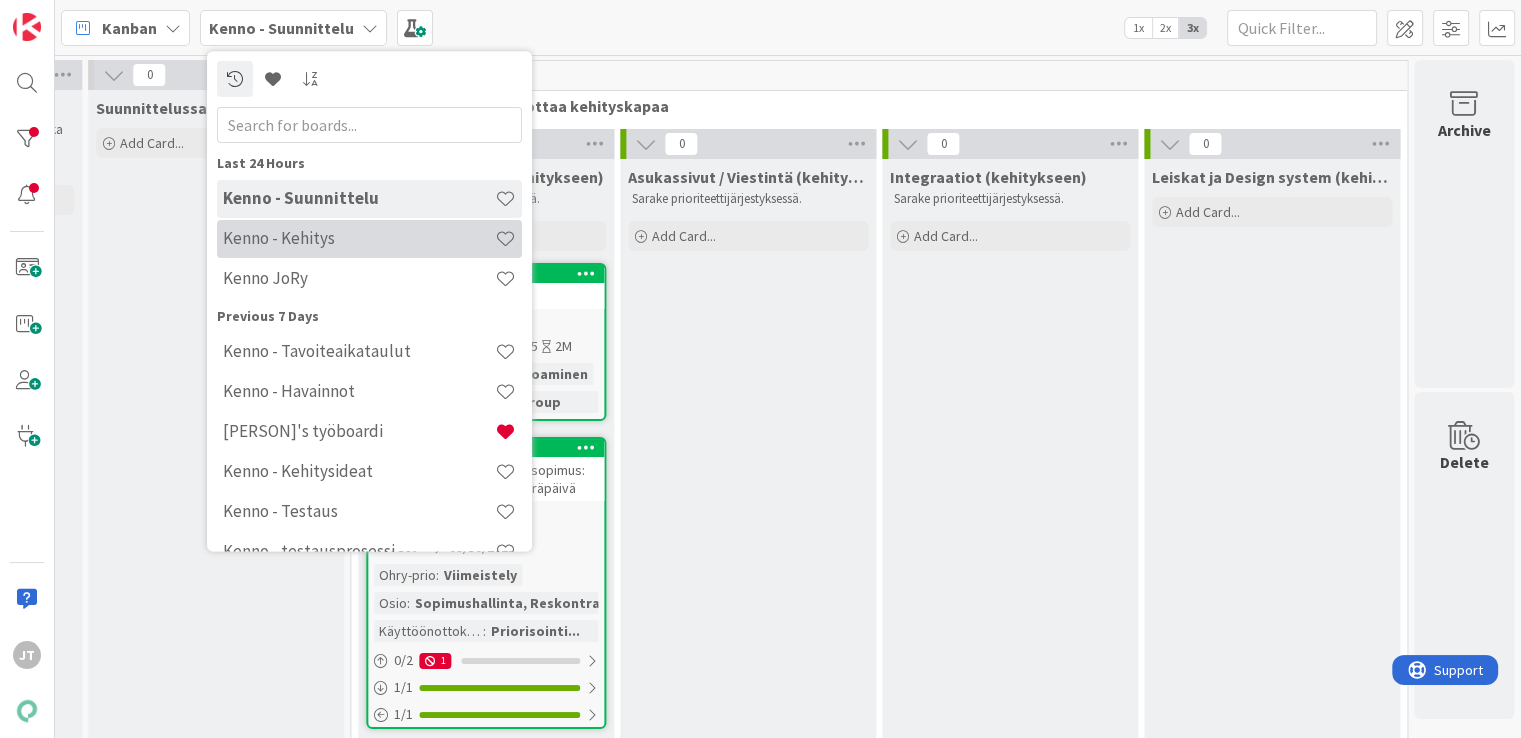 click on "Kenno - Kehitys" at bounding box center (369, 239) 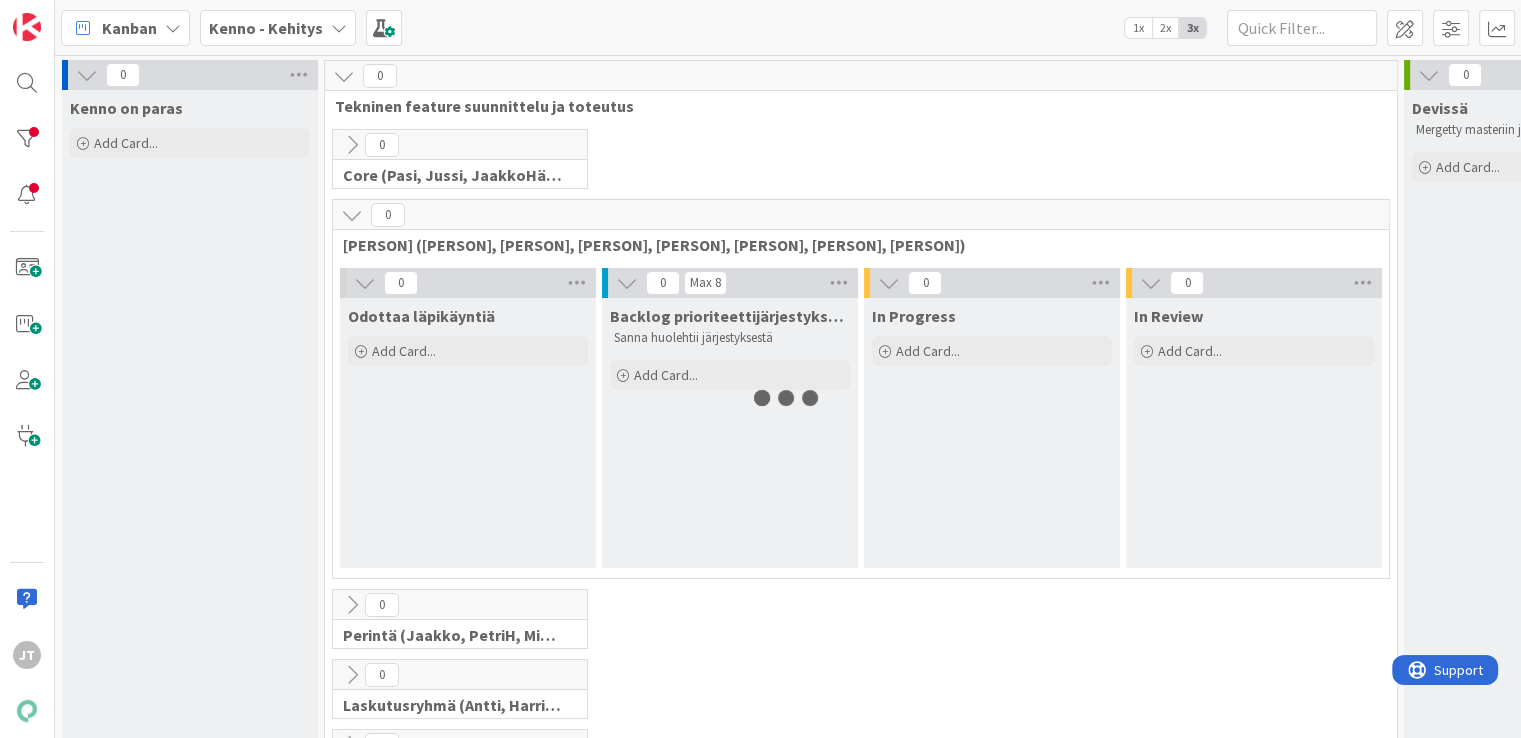 scroll, scrollTop: 0, scrollLeft: 0, axis: both 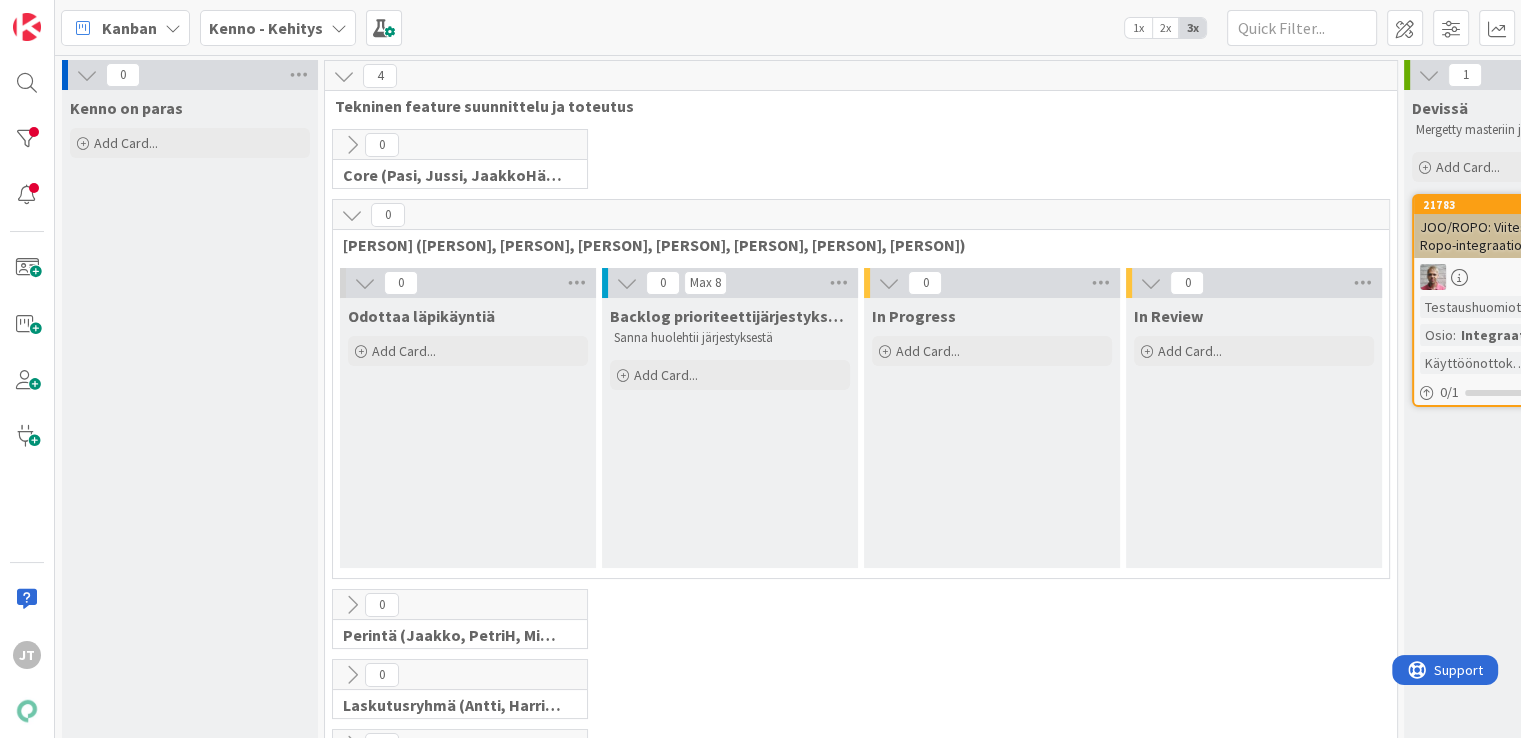 click at bounding box center (344, 76) 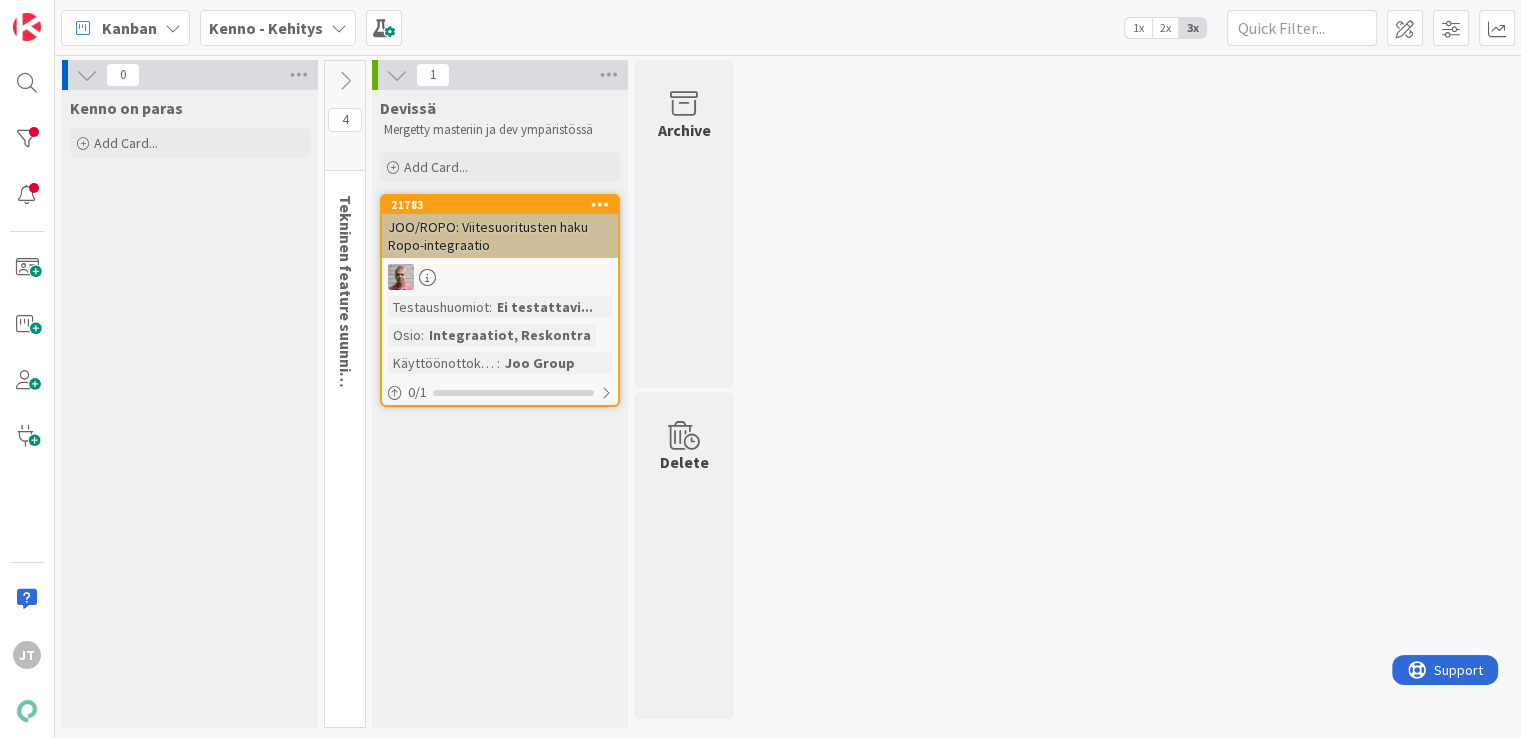 click at bounding box center (345, 81) 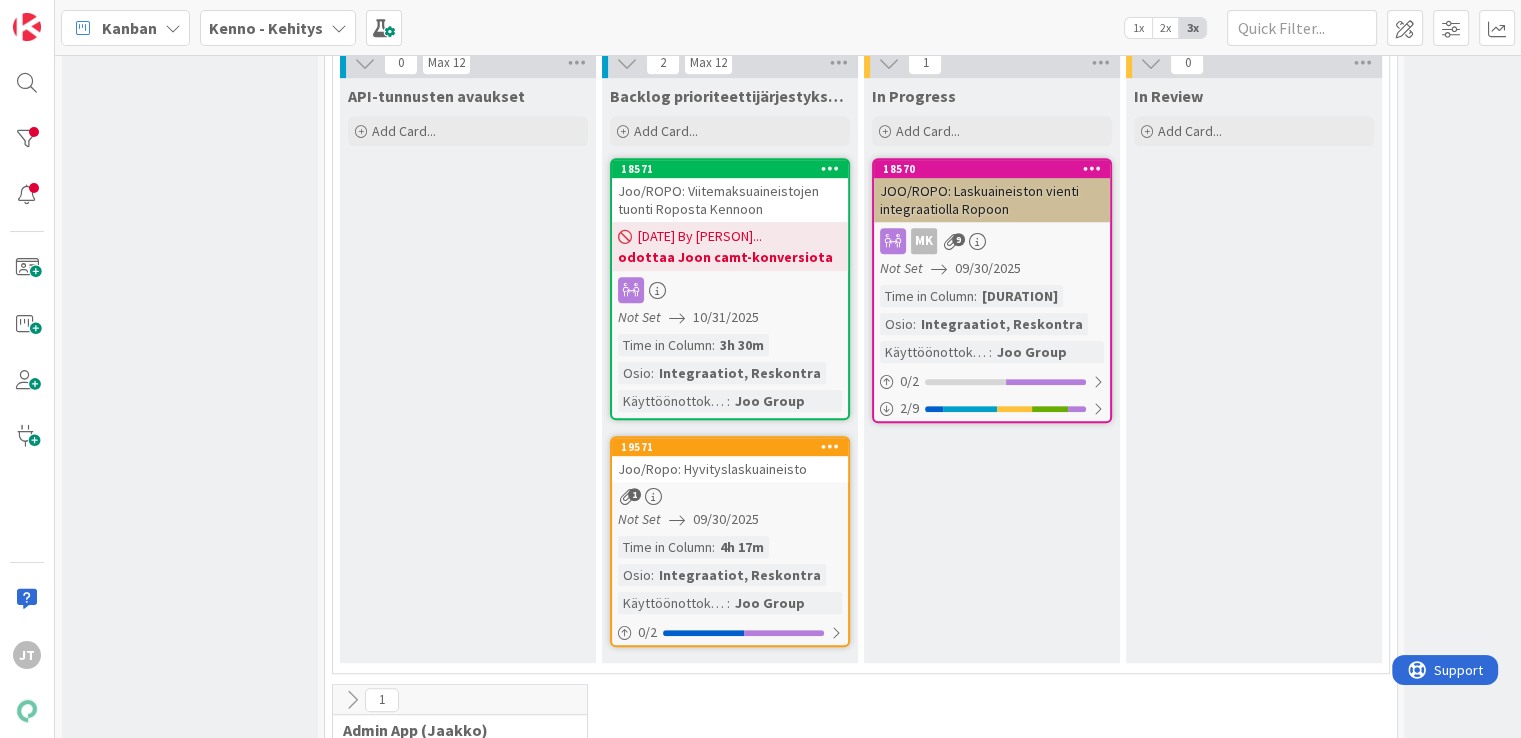 scroll, scrollTop: 1275, scrollLeft: 0, axis: vertical 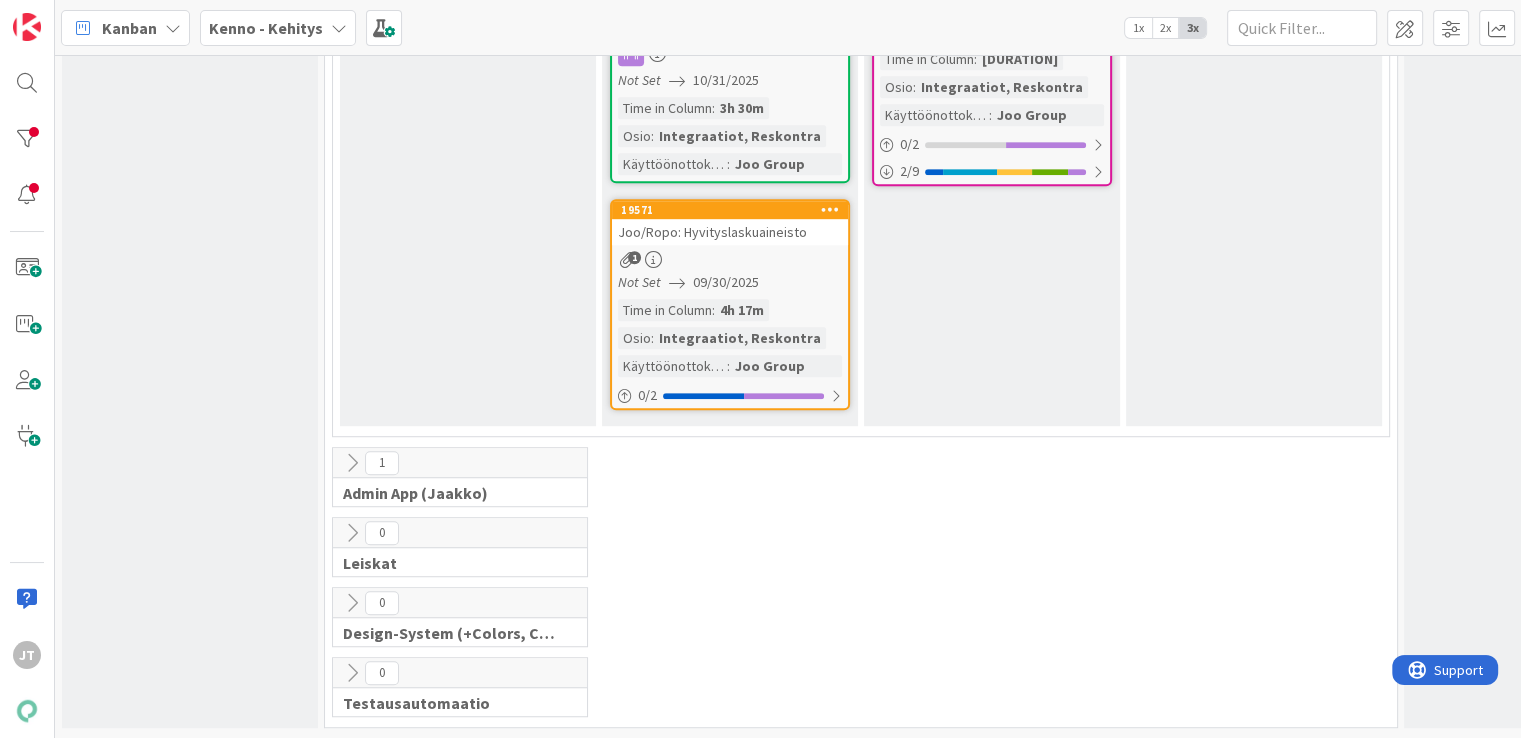 click at bounding box center [352, 463] 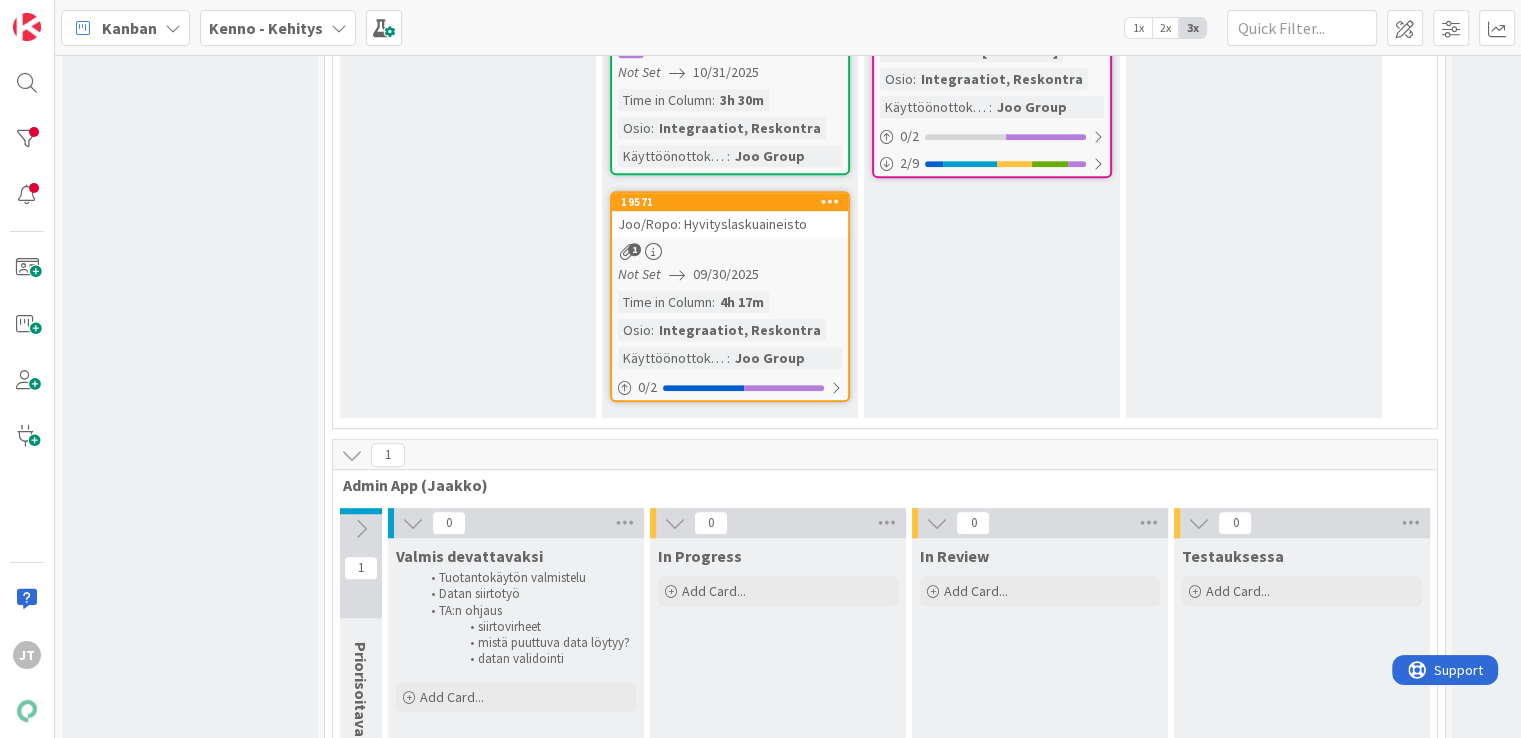 click at bounding box center [361, 529] 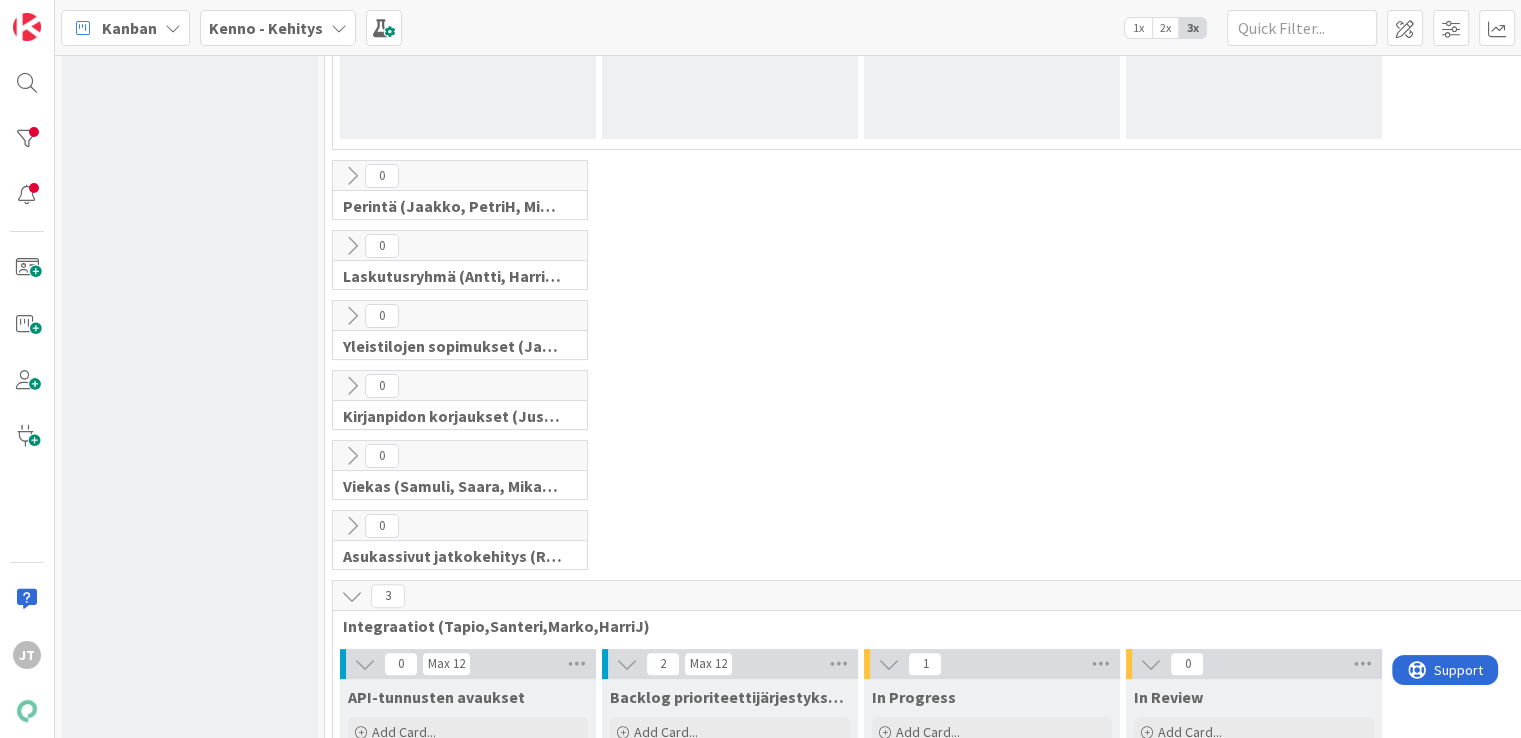 scroll, scrollTop: 0, scrollLeft: 0, axis: both 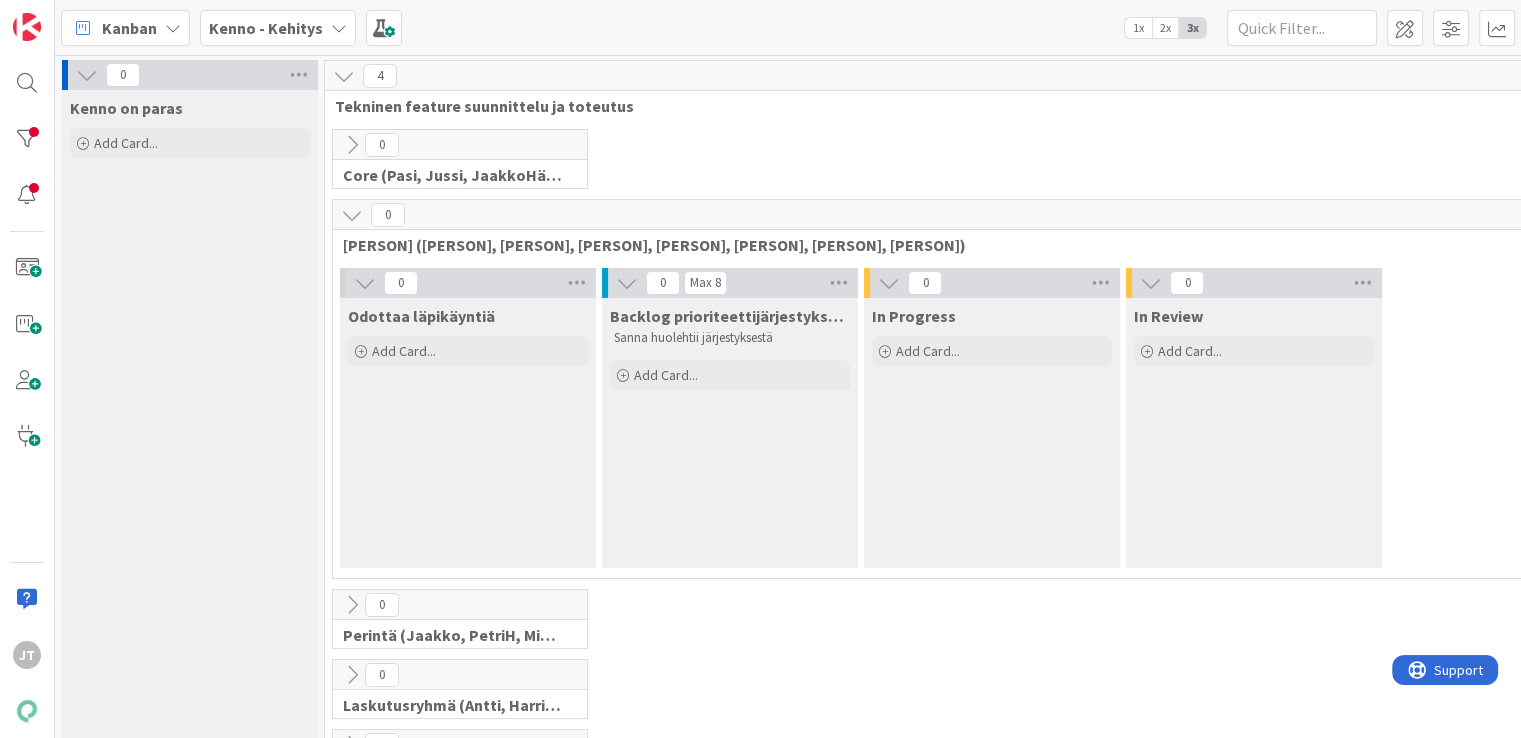click on "Kenno - Kehitys" at bounding box center (266, 28) 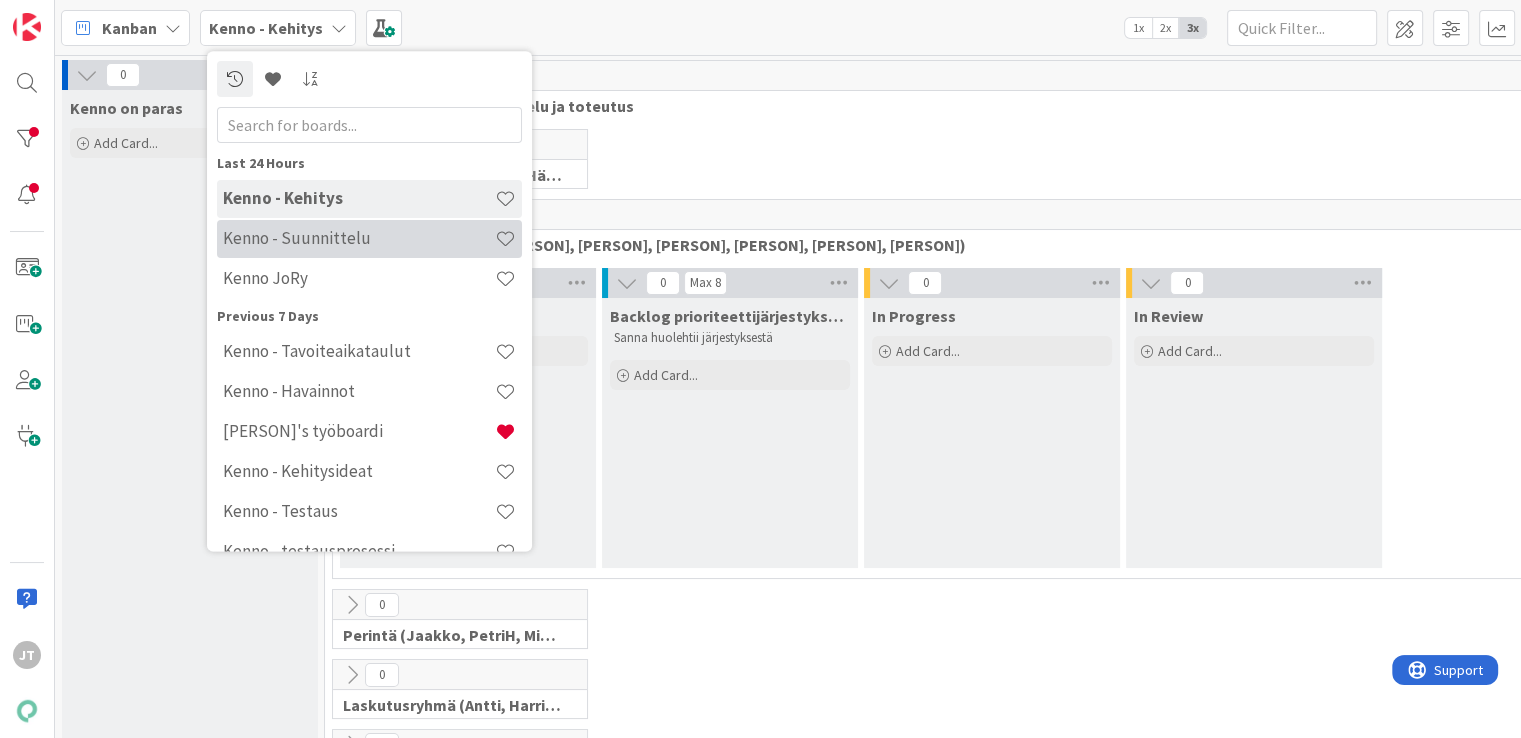 click on "Kenno - Suunnittelu" at bounding box center (359, 239) 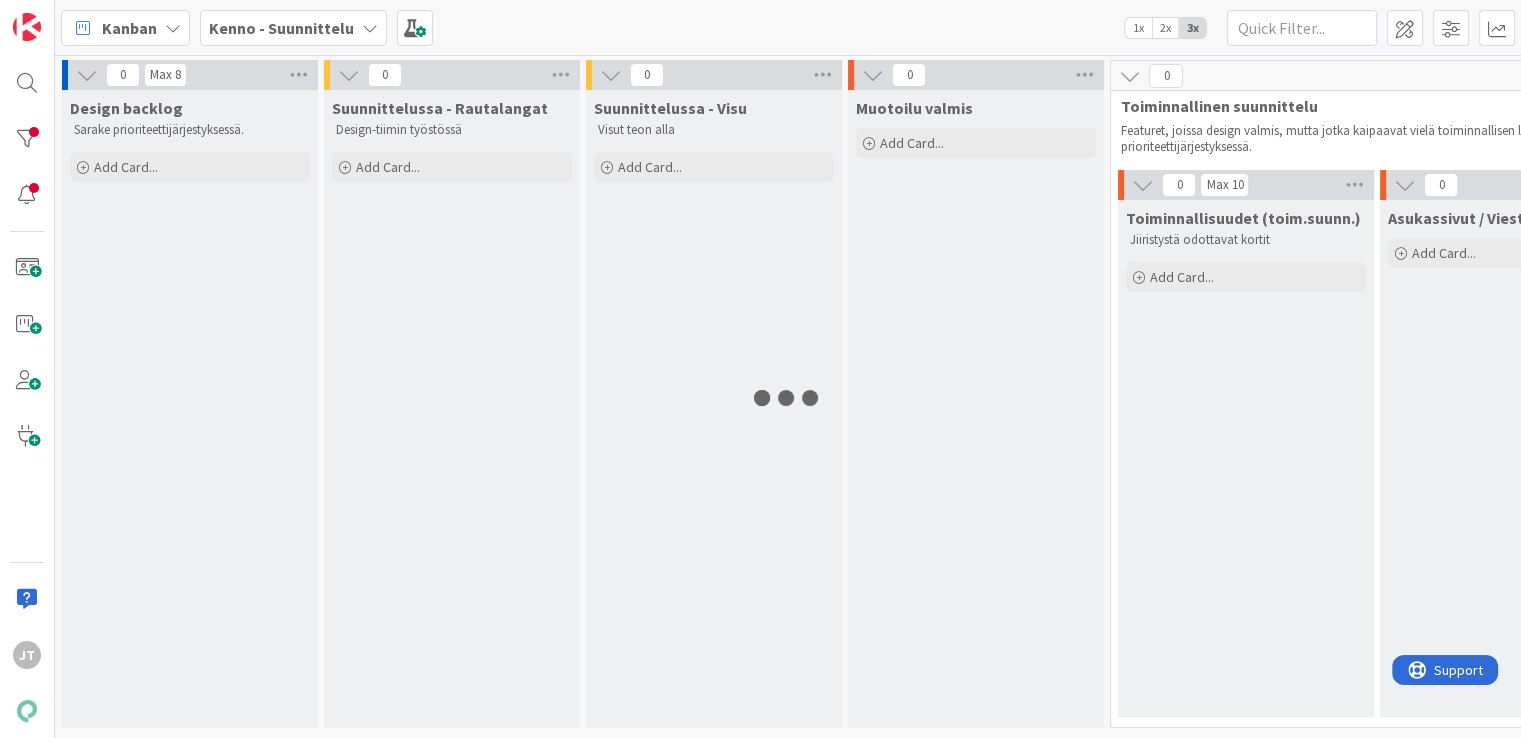 scroll, scrollTop: 0, scrollLeft: 0, axis: both 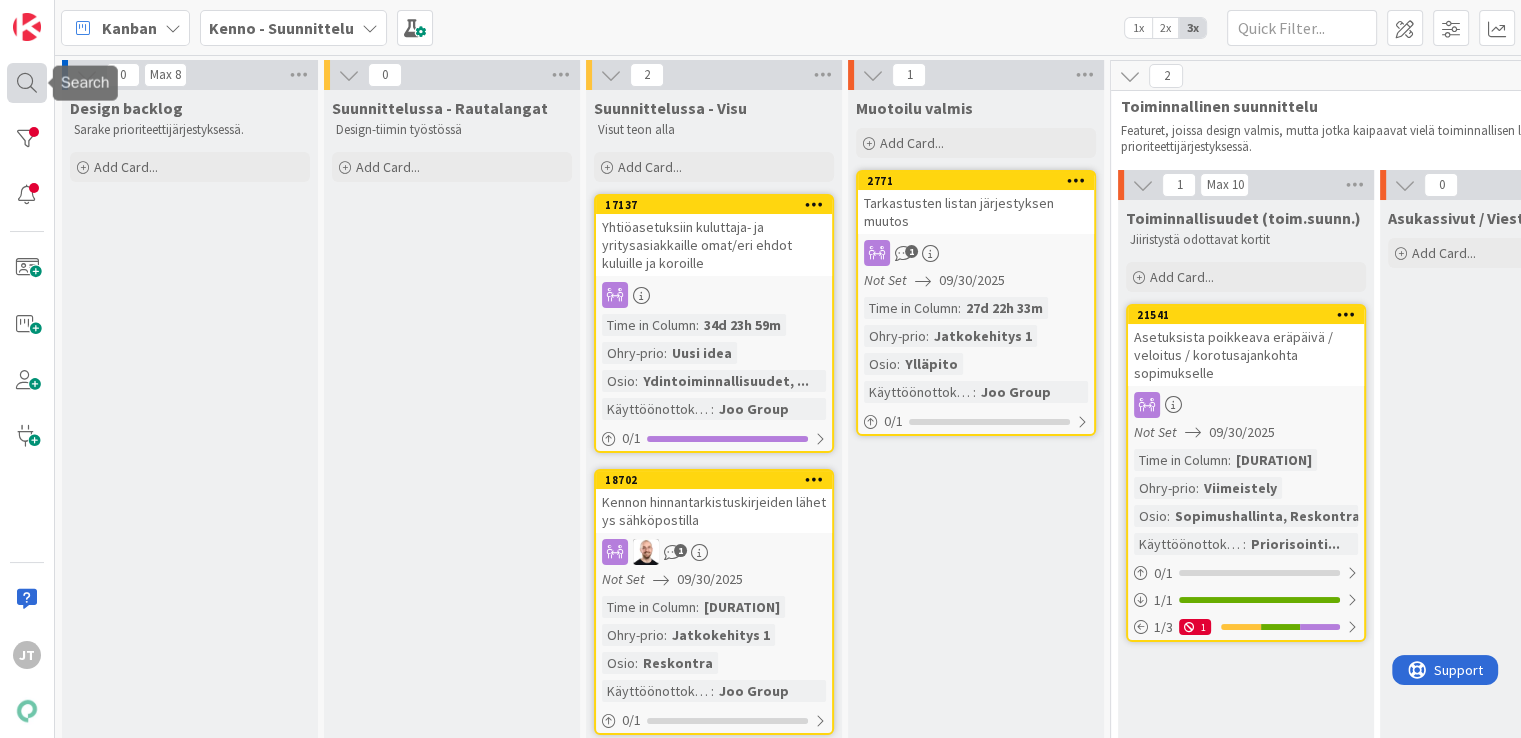 click at bounding box center [27, 83] 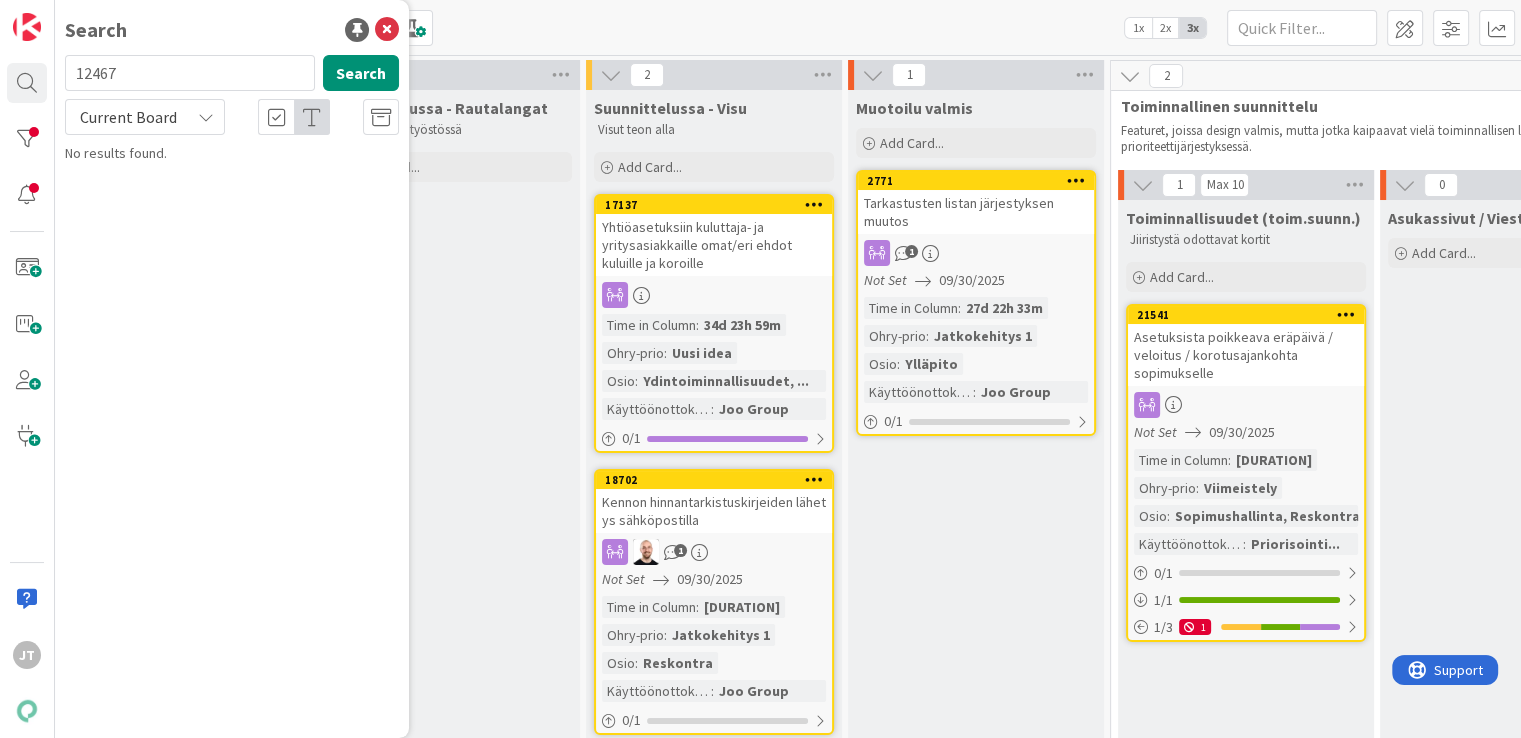 click on "12467" at bounding box center (190, 73) 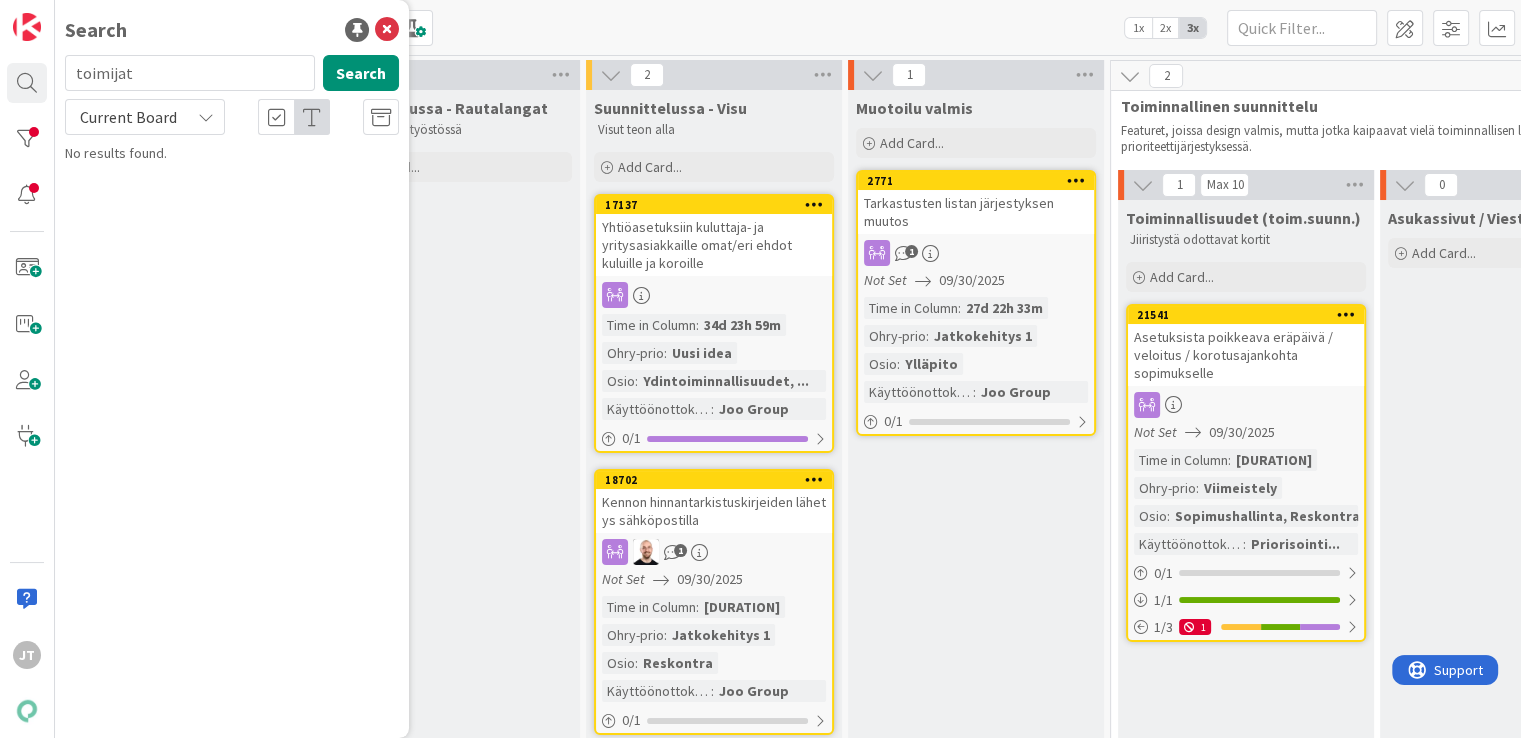type on "toimijat" 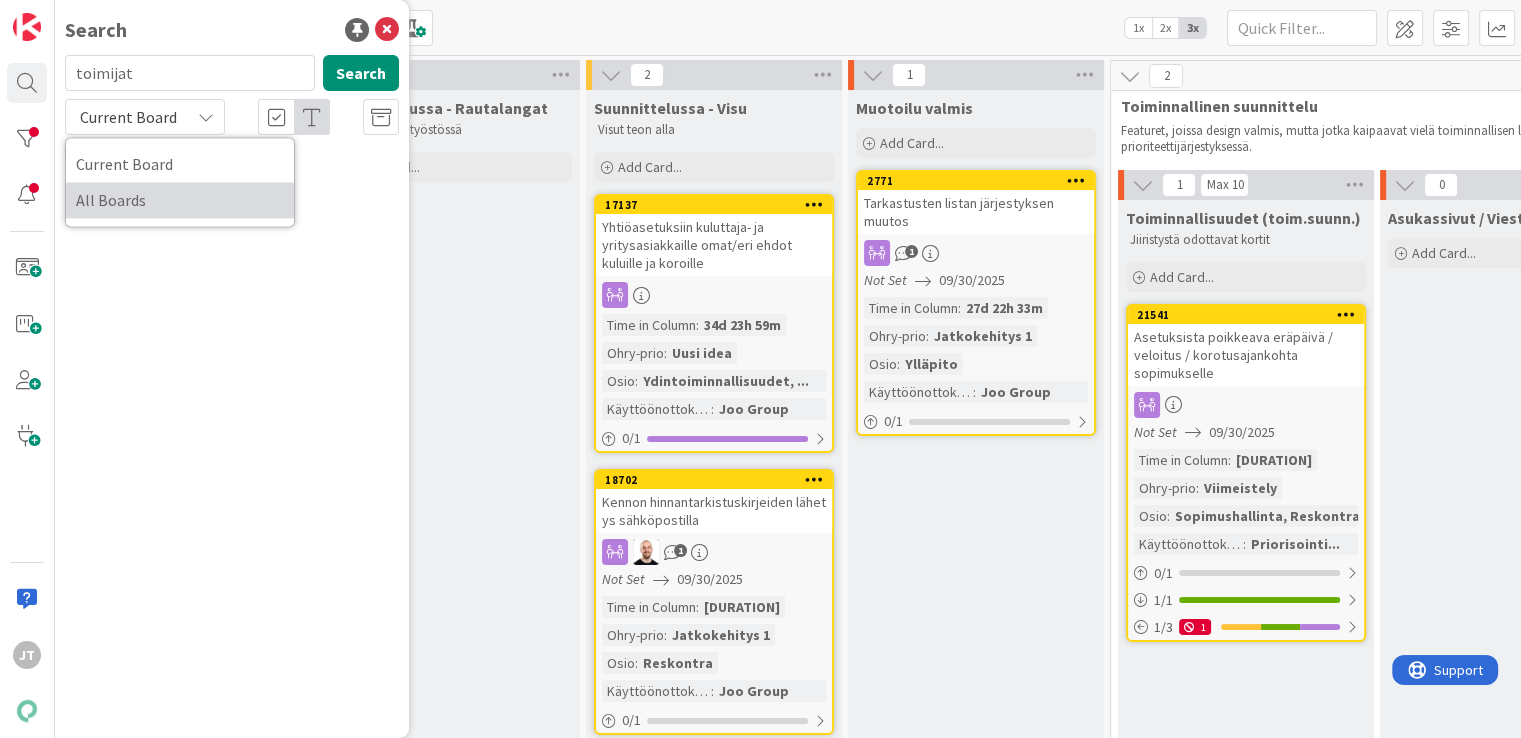 click on "All Boards" at bounding box center (180, 200) 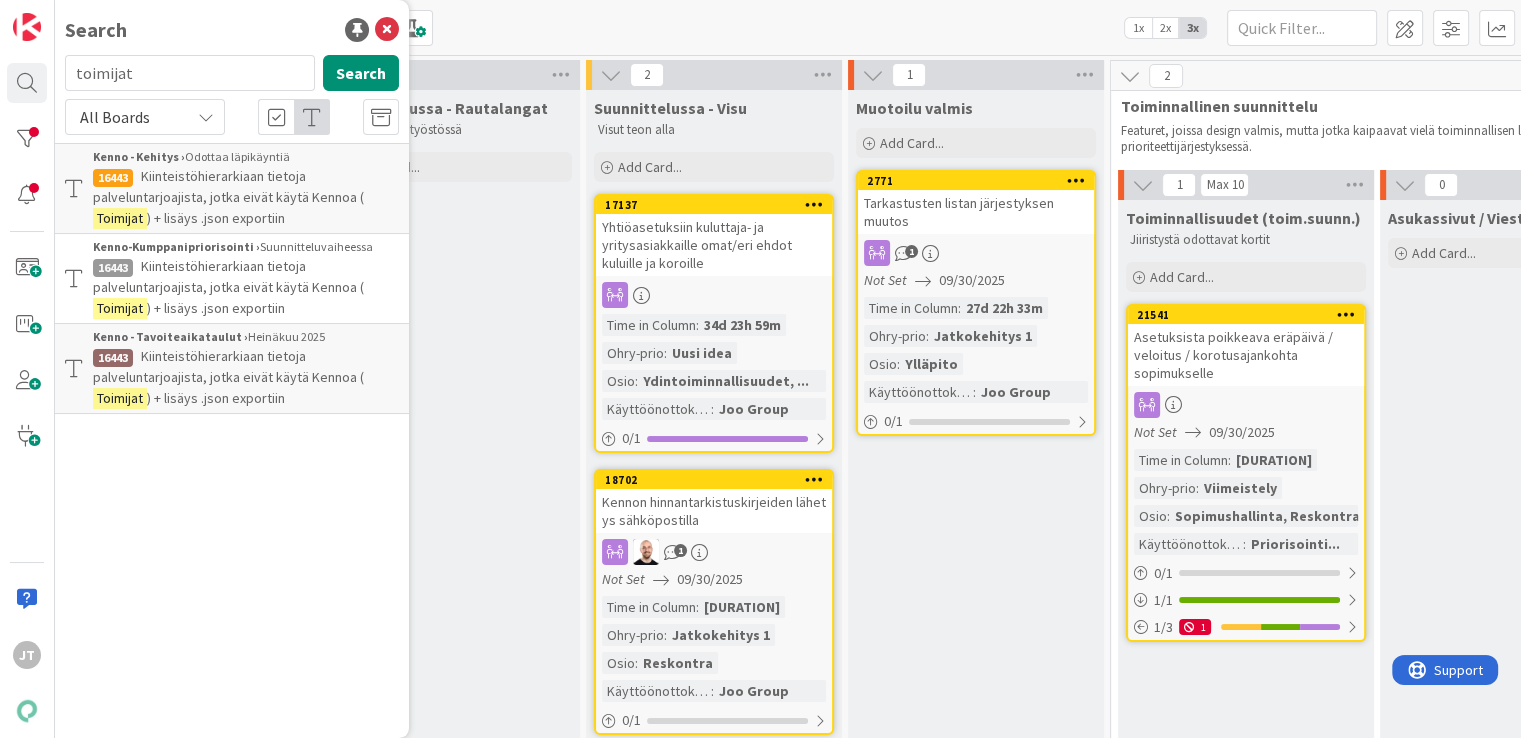 click on "Kiinteistöhierarkiaan tietoja palveluntarjoajista, jotka eivät käytä Kennoa (" at bounding box center [228, 186] 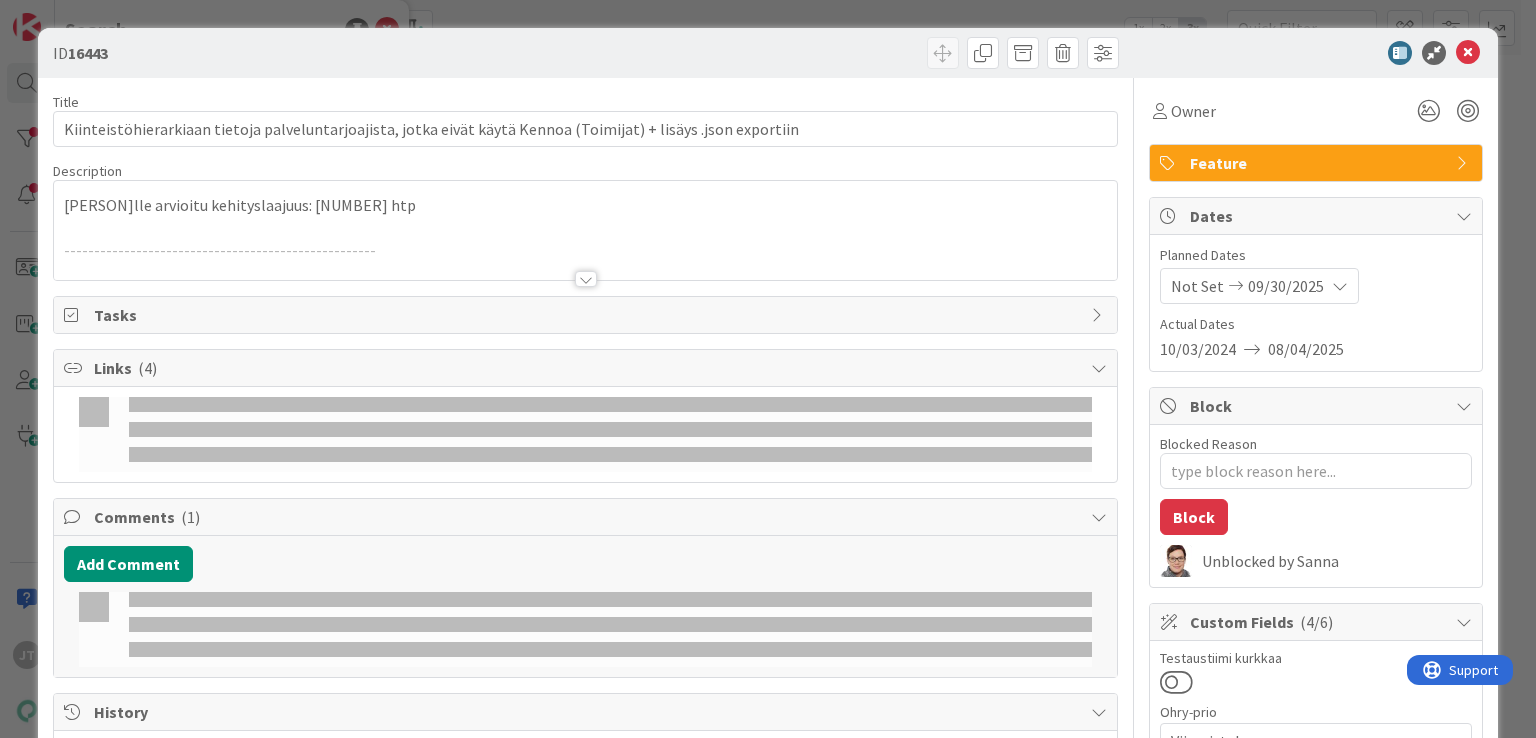 scroll, scrollTop: 0, scrollLeft: 0, axis: both 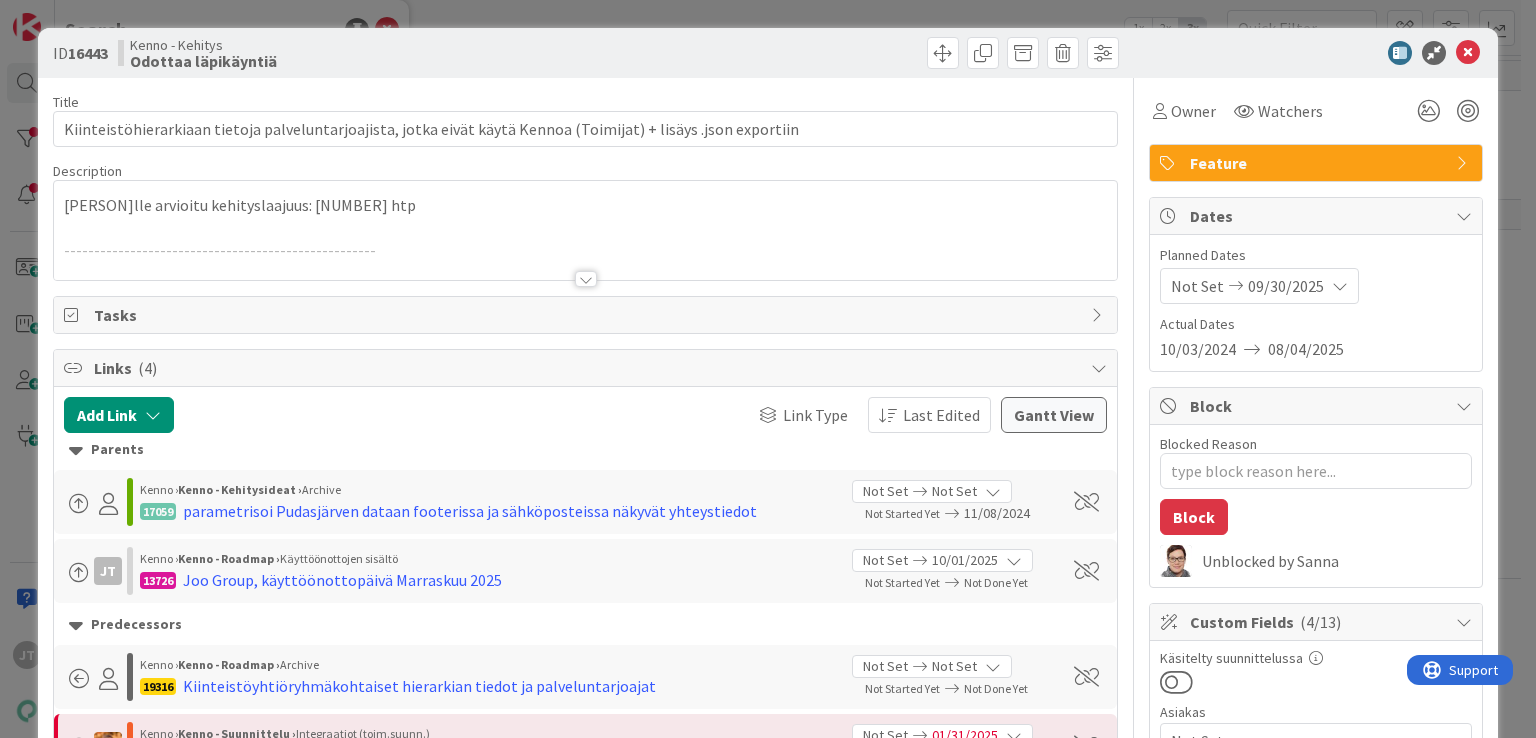 click at bounding box center [586, 279] 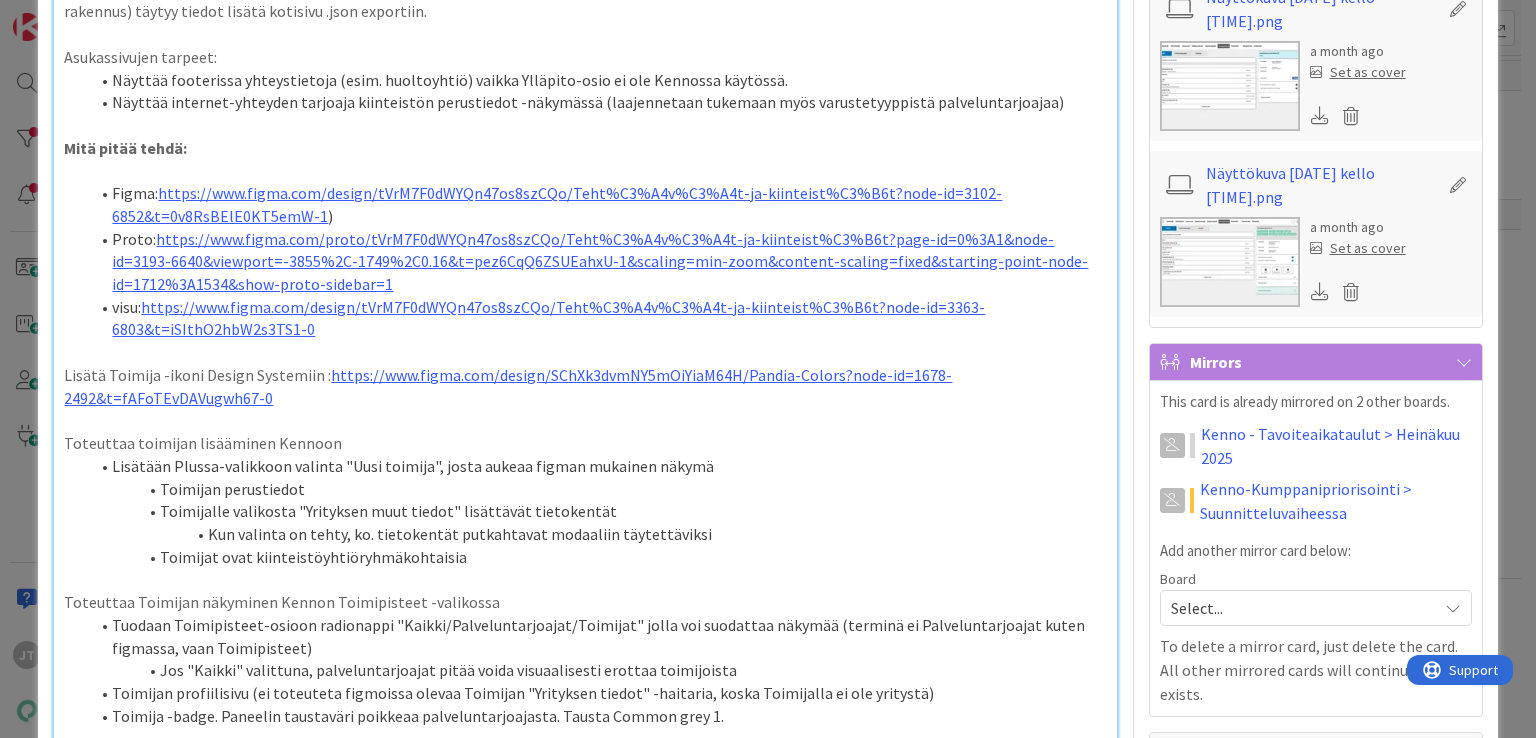 scroll, scrollTop: 1541, scrollLeft: 0, axis: vertical 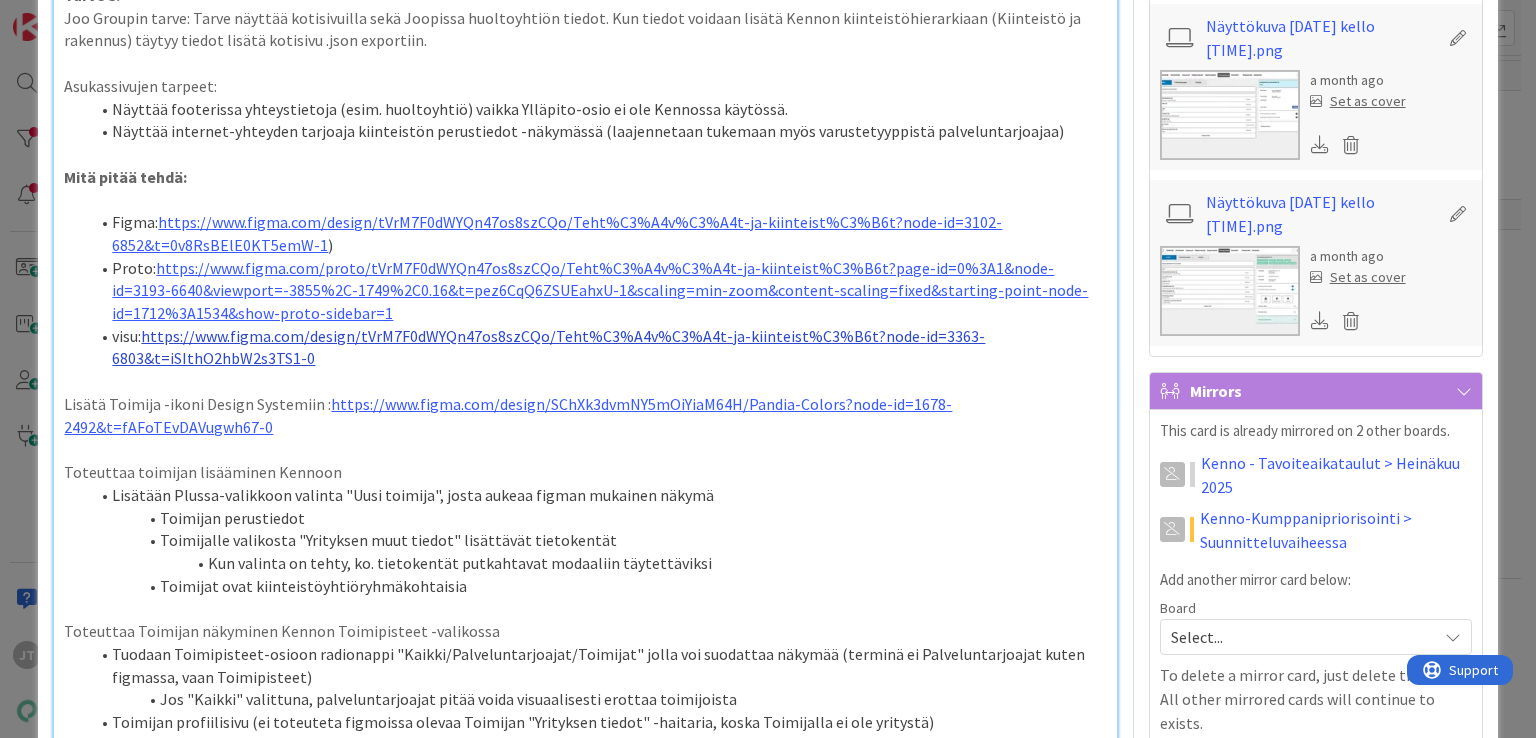 click on "https://www.figma.com/design/tVrM7F0dWYQn47os8szCQo/Teht%C3%A4v%C3%A4t-ja-kiinteist%C3%B6t?node-id=3363-6803&t=iSIthO2hbW2s3TS1-0" at bounding box center [548, 347] 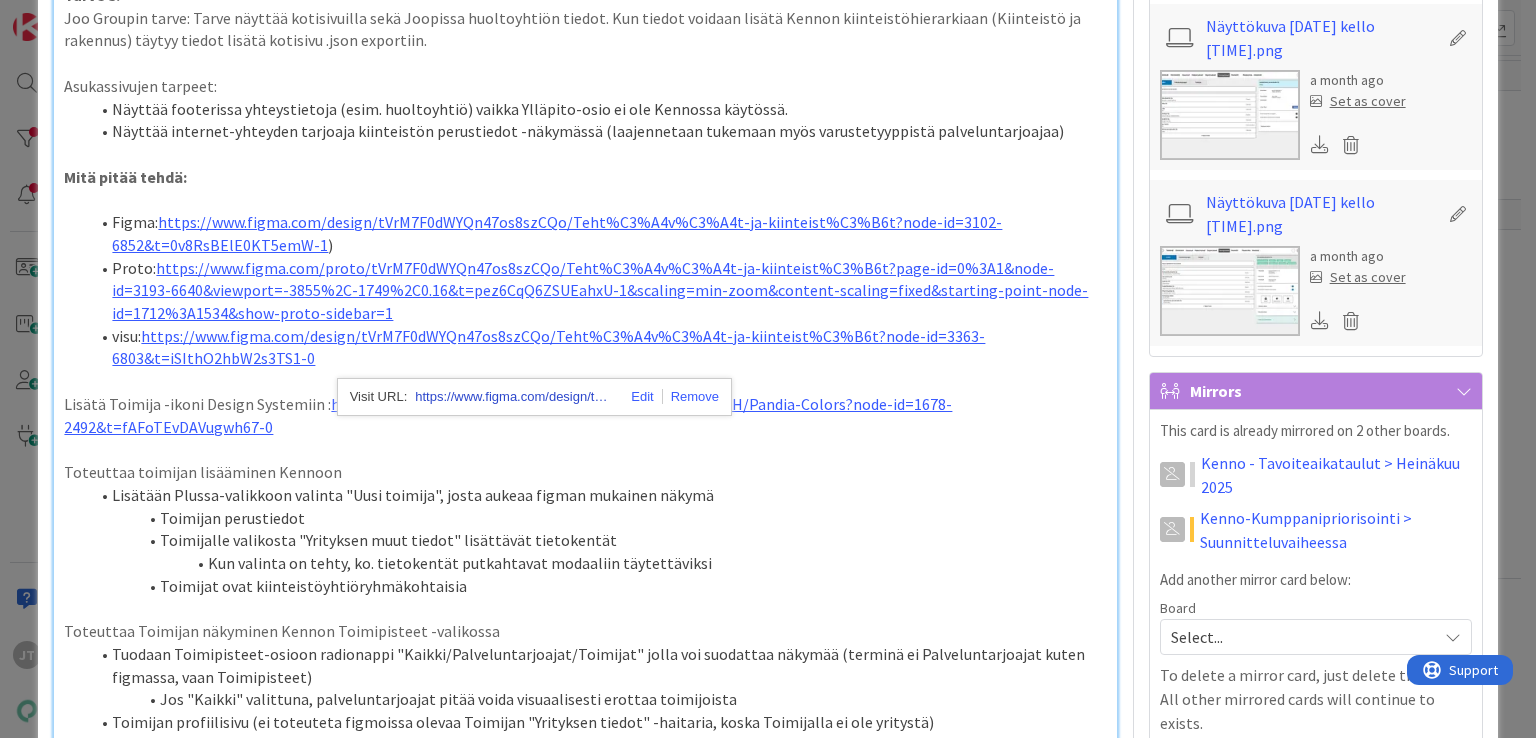 click on "https://www.figma.com/design/tVrM7F0dWYQn47os8szCQo/Teht%C3%A4v%C3%A4t-ja-kiinteist%C3%B6t?node-id=3363-6803&t=iSIthO2hbW2s3TS1-0" at bounding box center [515, 397] 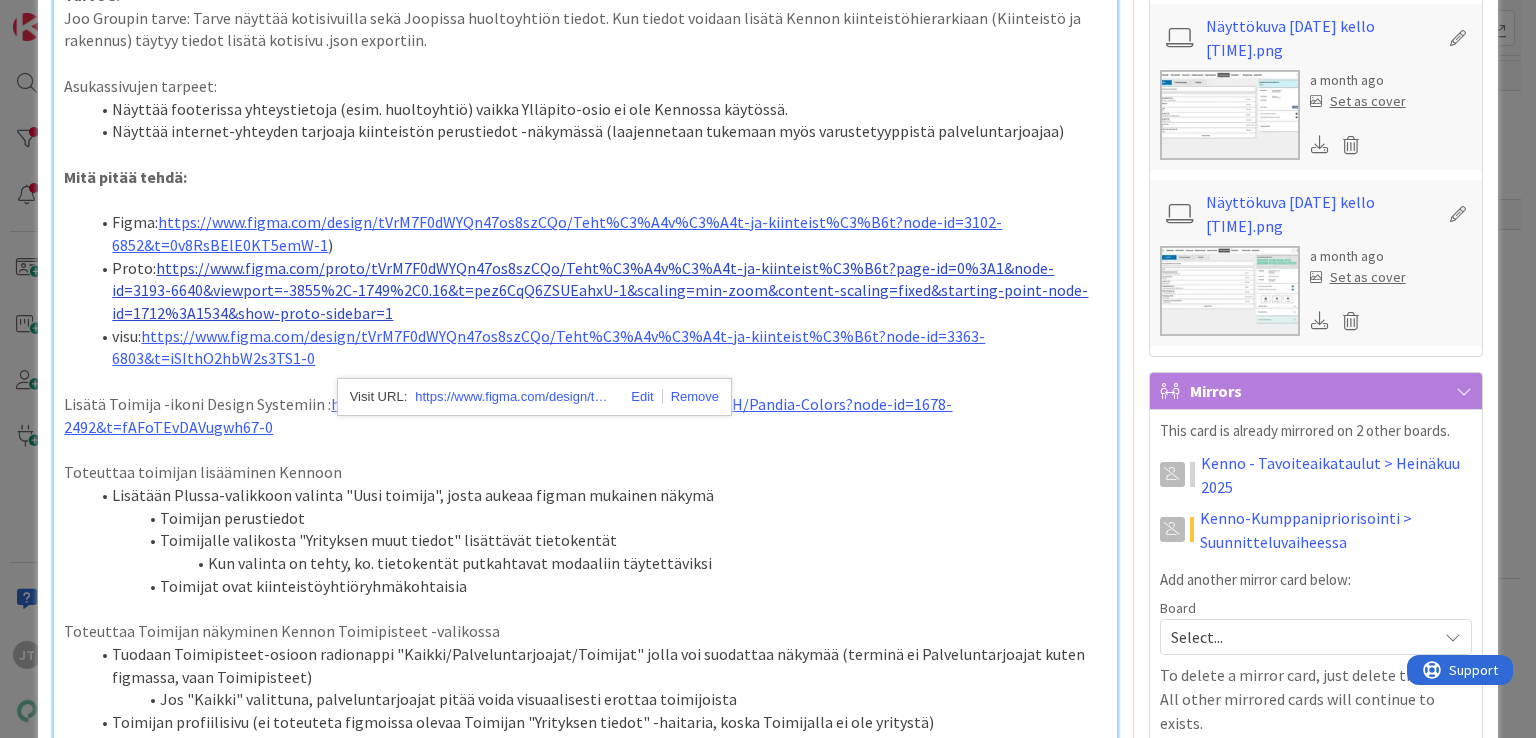 click on "https://www.figma.com/proto/tVrM7F0dWYQn47os8szCQo/Teht%C3%A4v%C3%A4t-ja-kiinteist%C3%B6t?page-id=0%3A1&node-id=3193-6640&viewport=-3855%2C-1749%2C0.16&t=pez6CqQ6ZSUEahxU-1&scaling=min-zoom&content-scaling=fixed&starting-point-node-id=1712%3A1534&show-proto-sidebar=1" at bounding box center [600, 290] 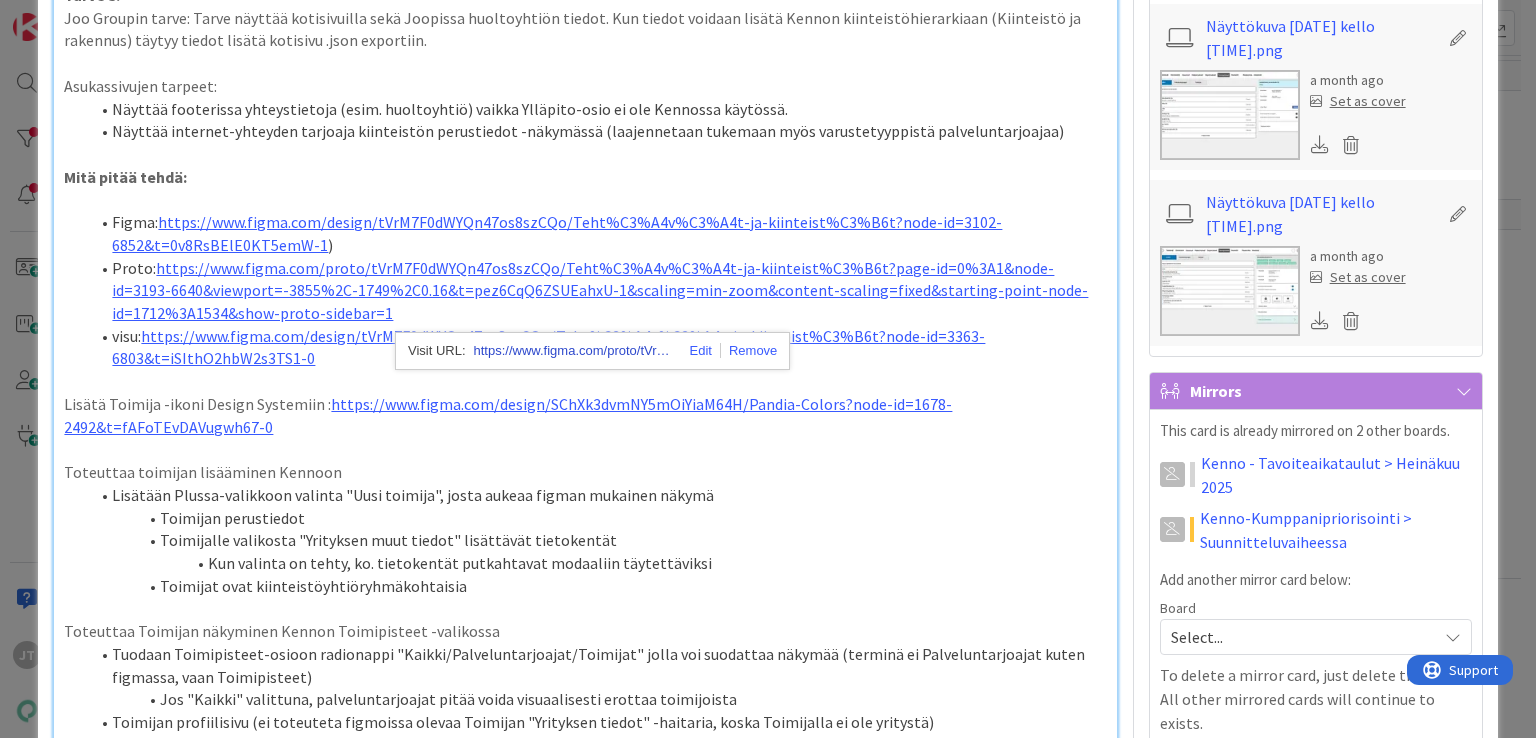 click on "https://www.figma.com/proto/tVrM7F0dWYQn47os8szCQo/Teht%C3%A4v%C3%A4t-ja-kiinteist%C3%B6t?content-scaling=fixed&node-id=3193-6640&page-id=0:1&scaling=min-zoom&show-proto-sidebar=1&starting-point-node-id=1712:1534&t=pez6CqQ6ZSUEahxU-1&viewport=-3855,-1749,0.16" at bounding box center (574, 351) 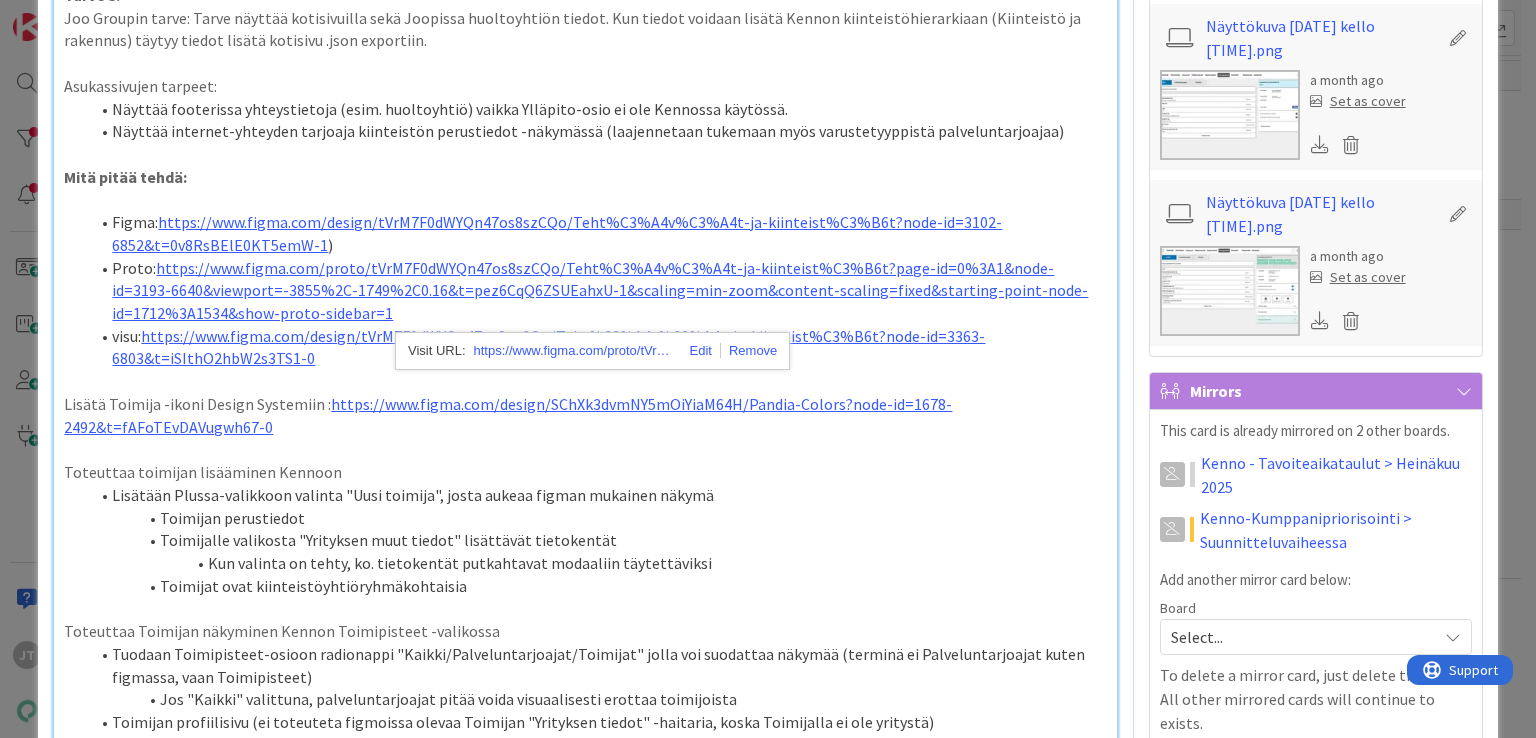 type on "x" 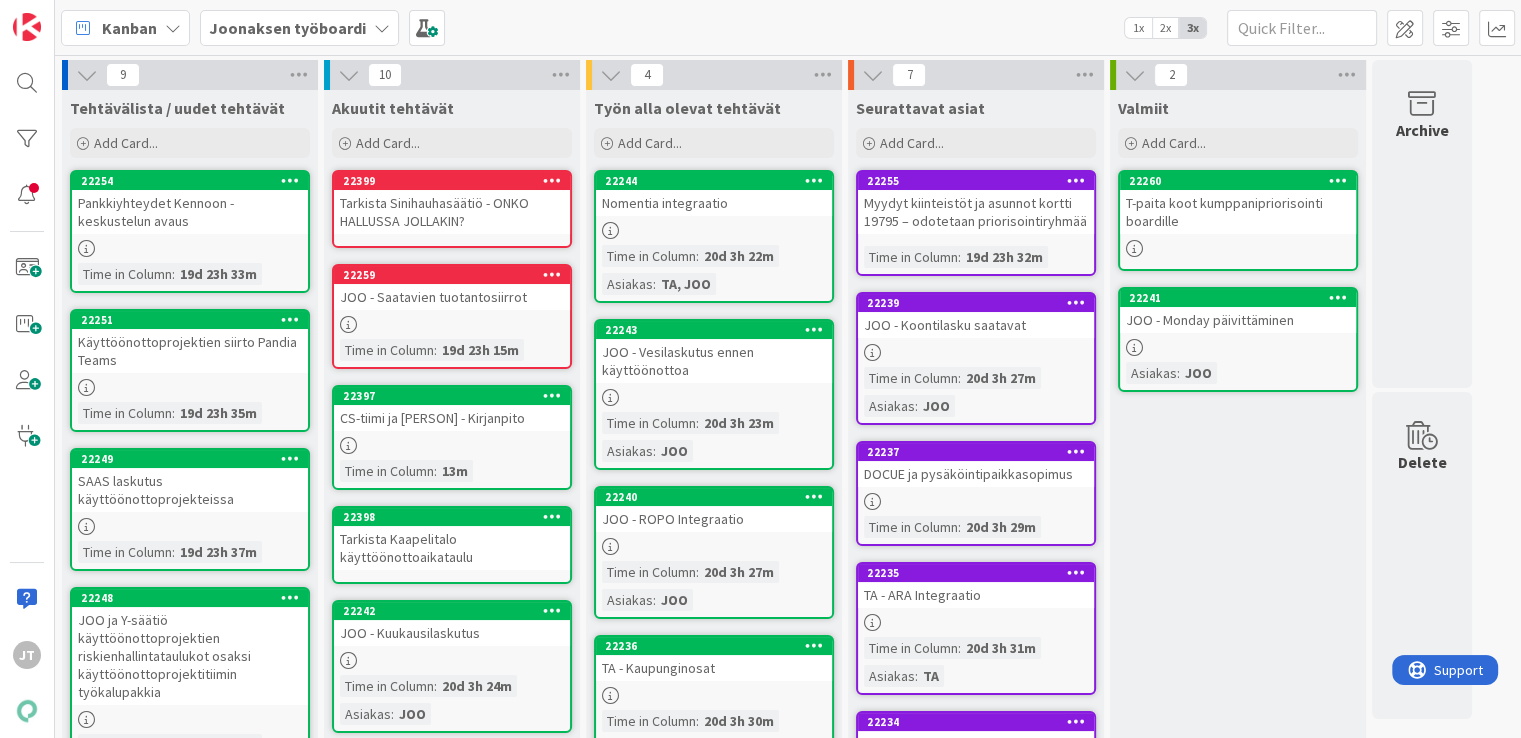 scroll, scrollTop: 0, scrollLeft: 0, axis: both 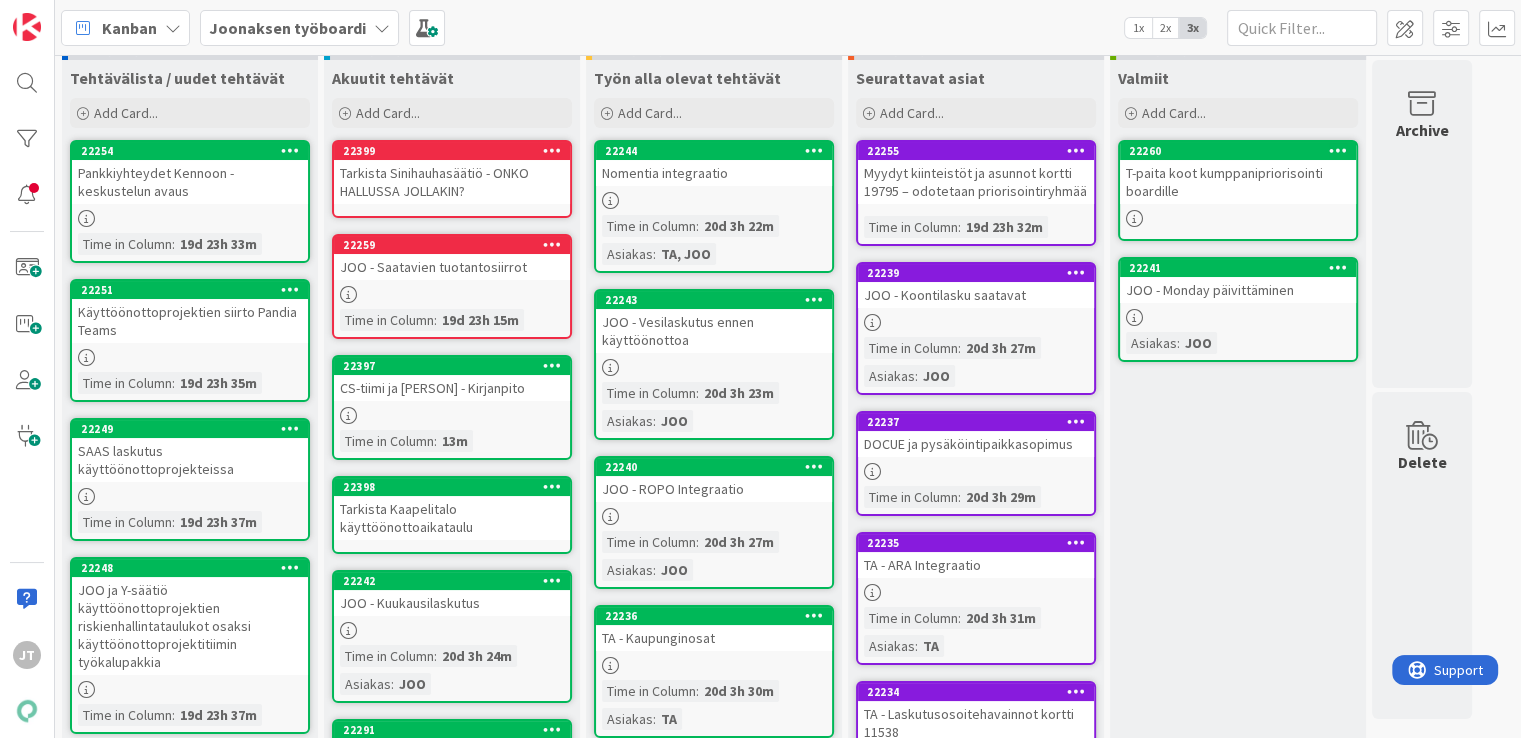 click on "22259 JOO - Saatavien tuotantosiirrot Time in Column : 19d 23h 15m" at bounding box center (452, 286) 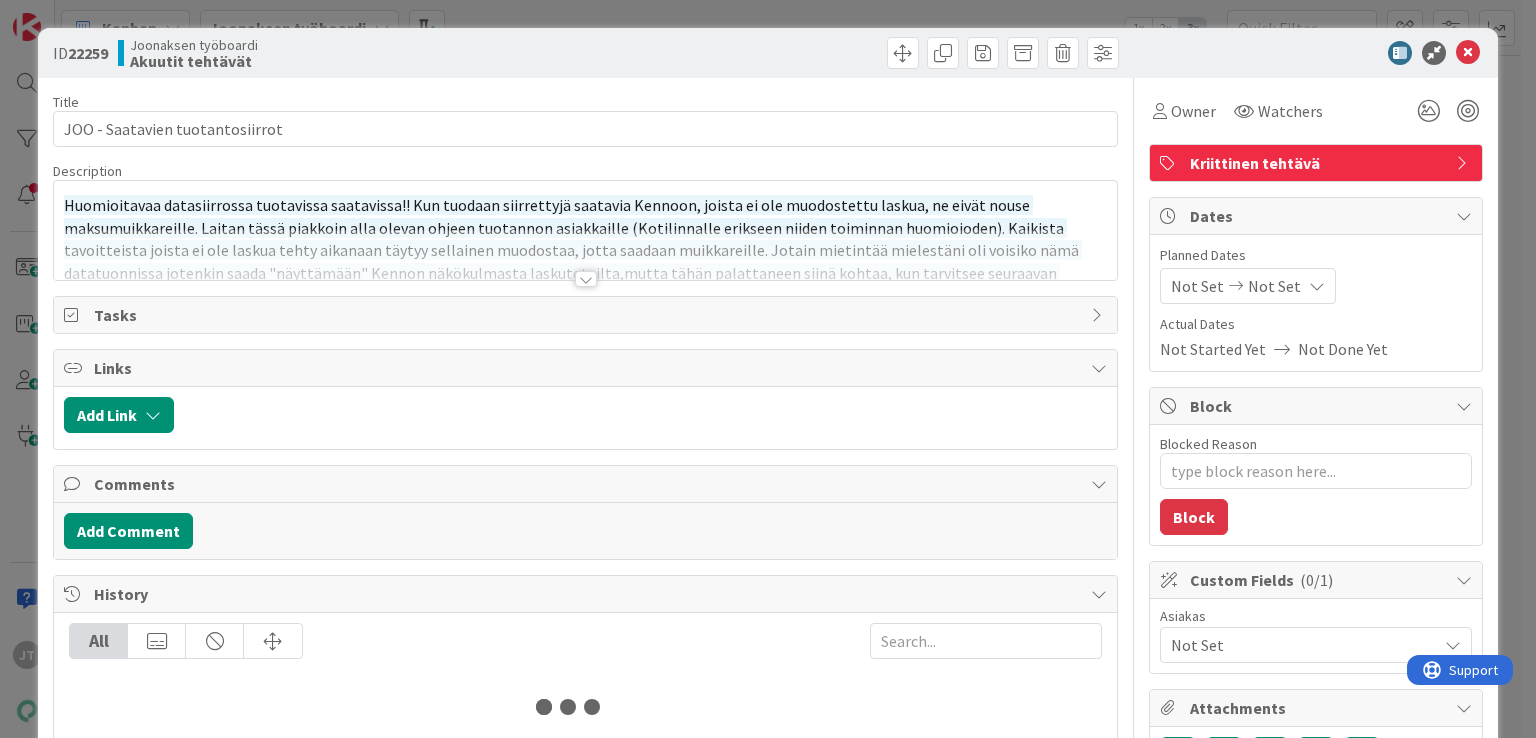 type on "x" 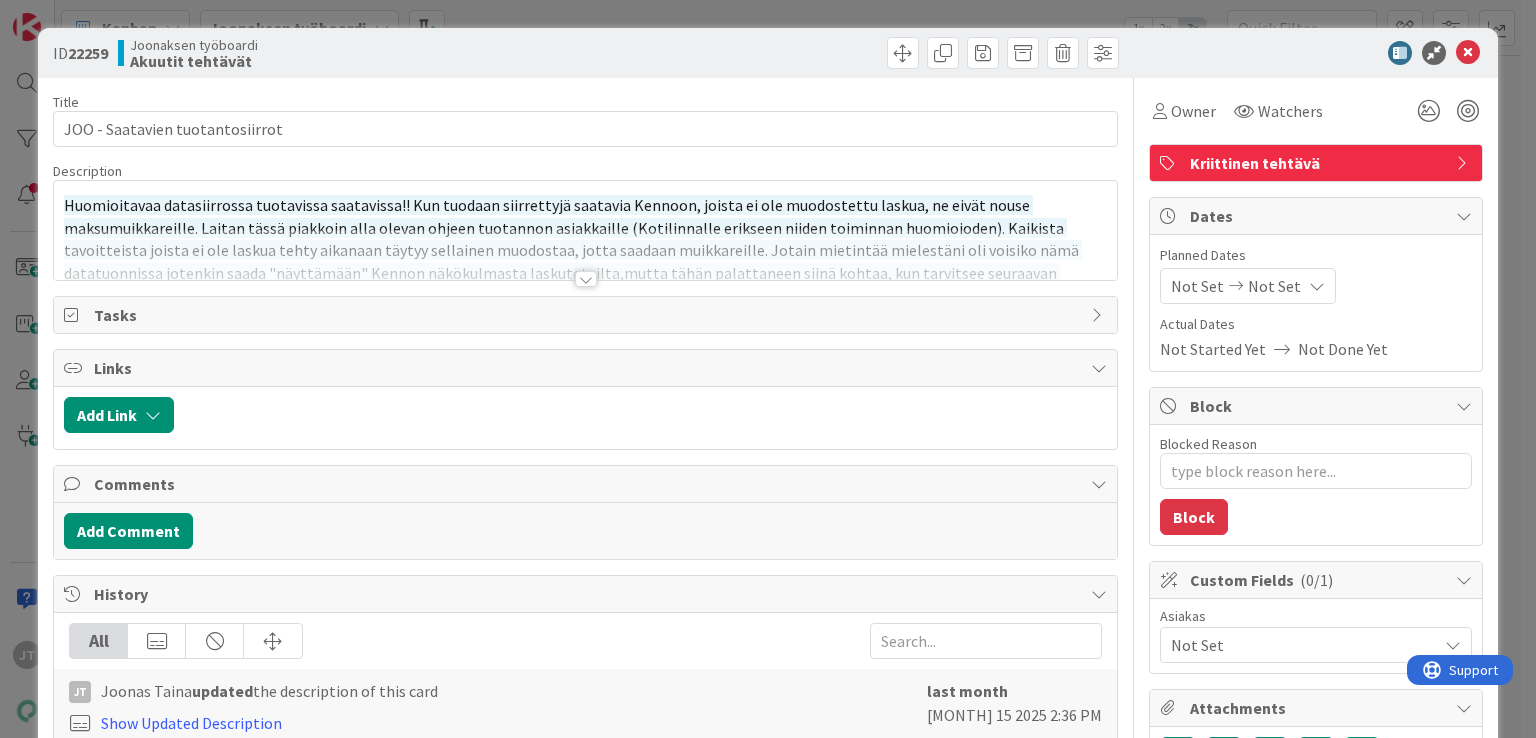 scroll, scrollTop: 0, scrollLeft: 0, axis: both 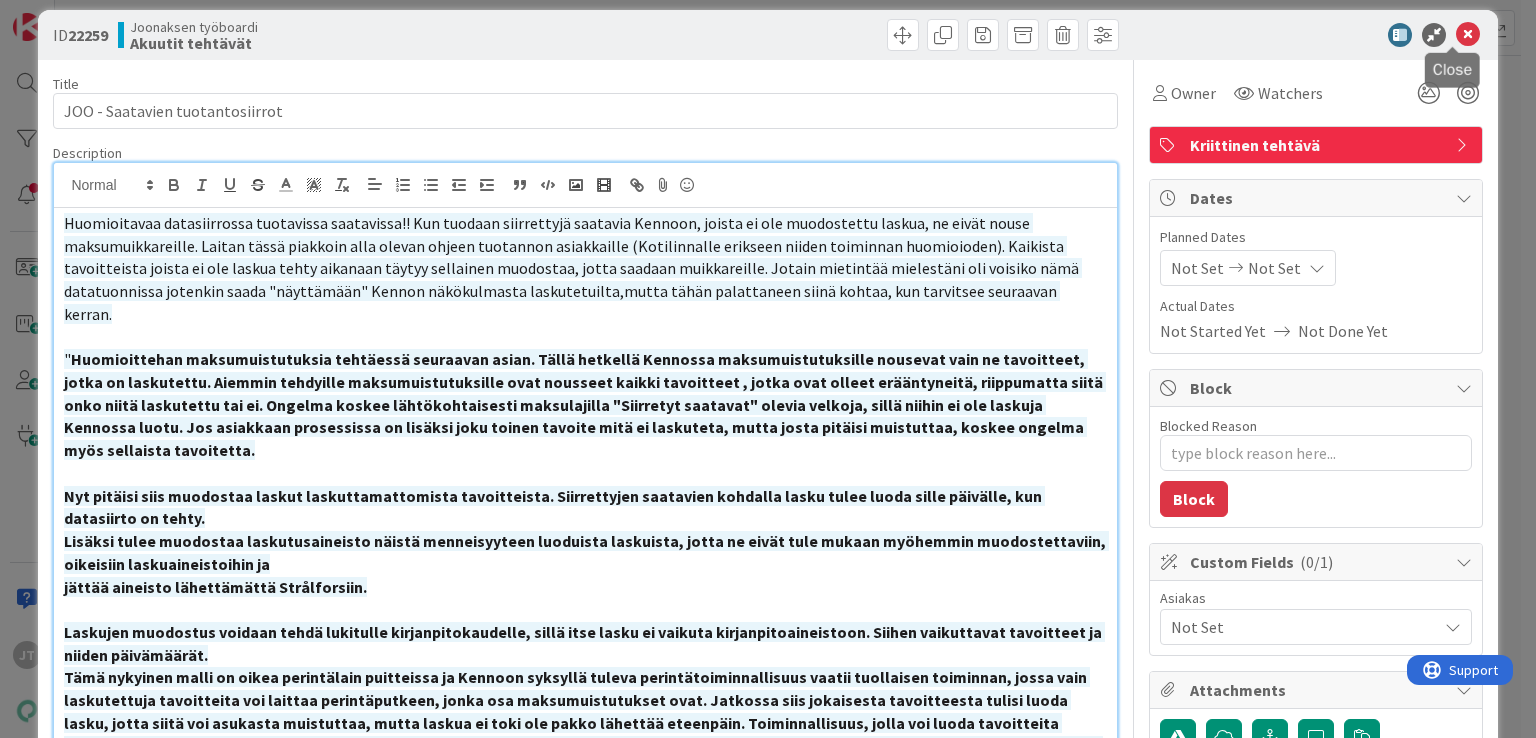 click at bounding box center (1468, 35) 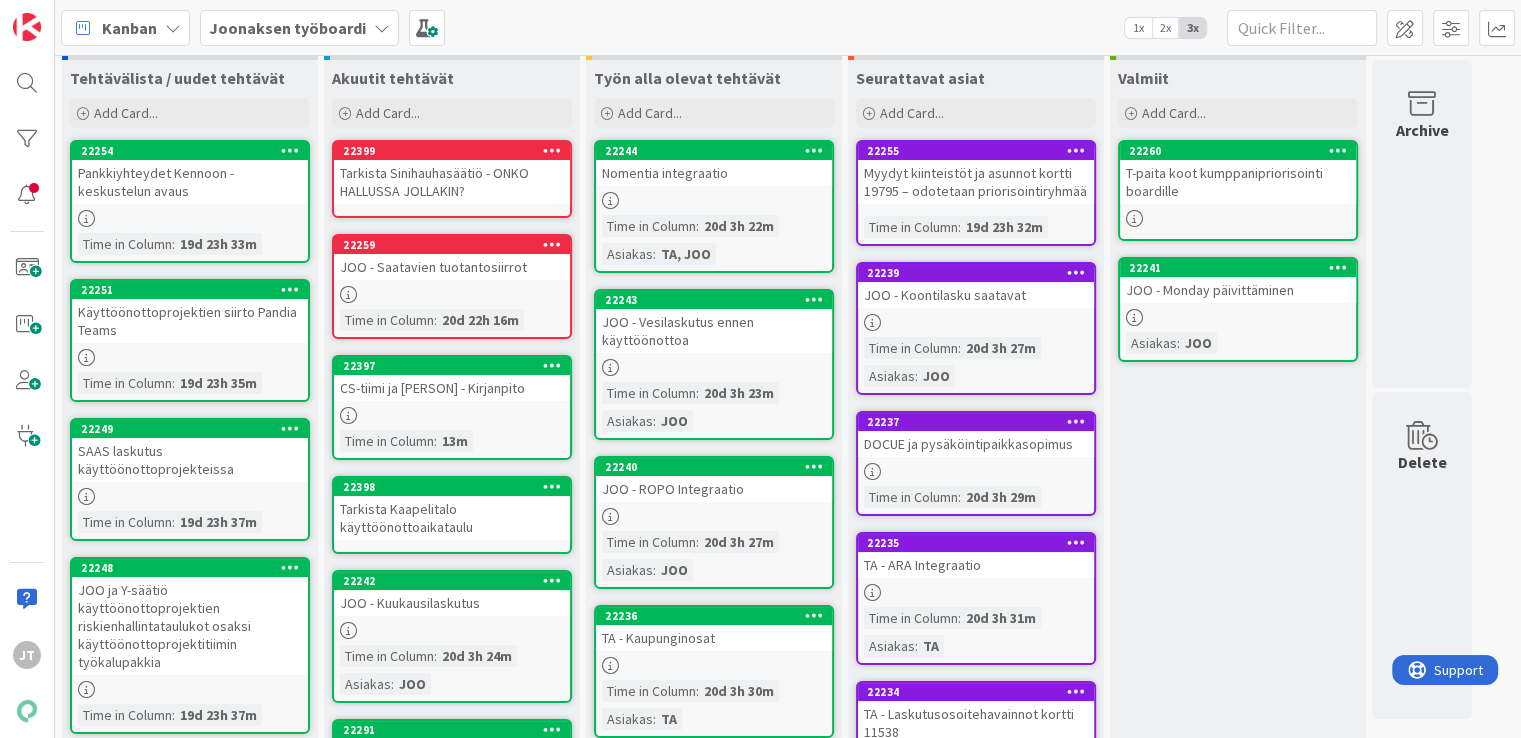 scroll, scrollTop: 0, scrollLeft: 0, axis: both 